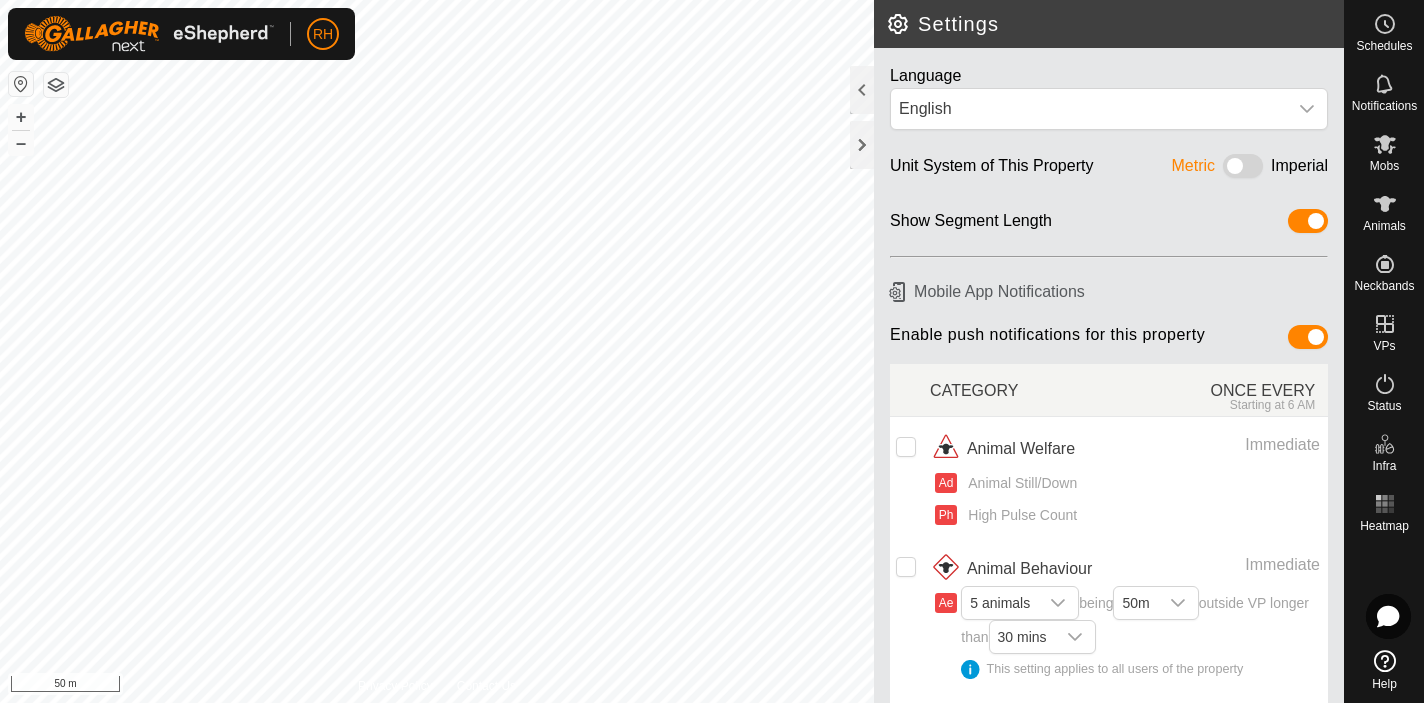 scroll, scrollTop: 0, scrollLeft: 0, axis: both 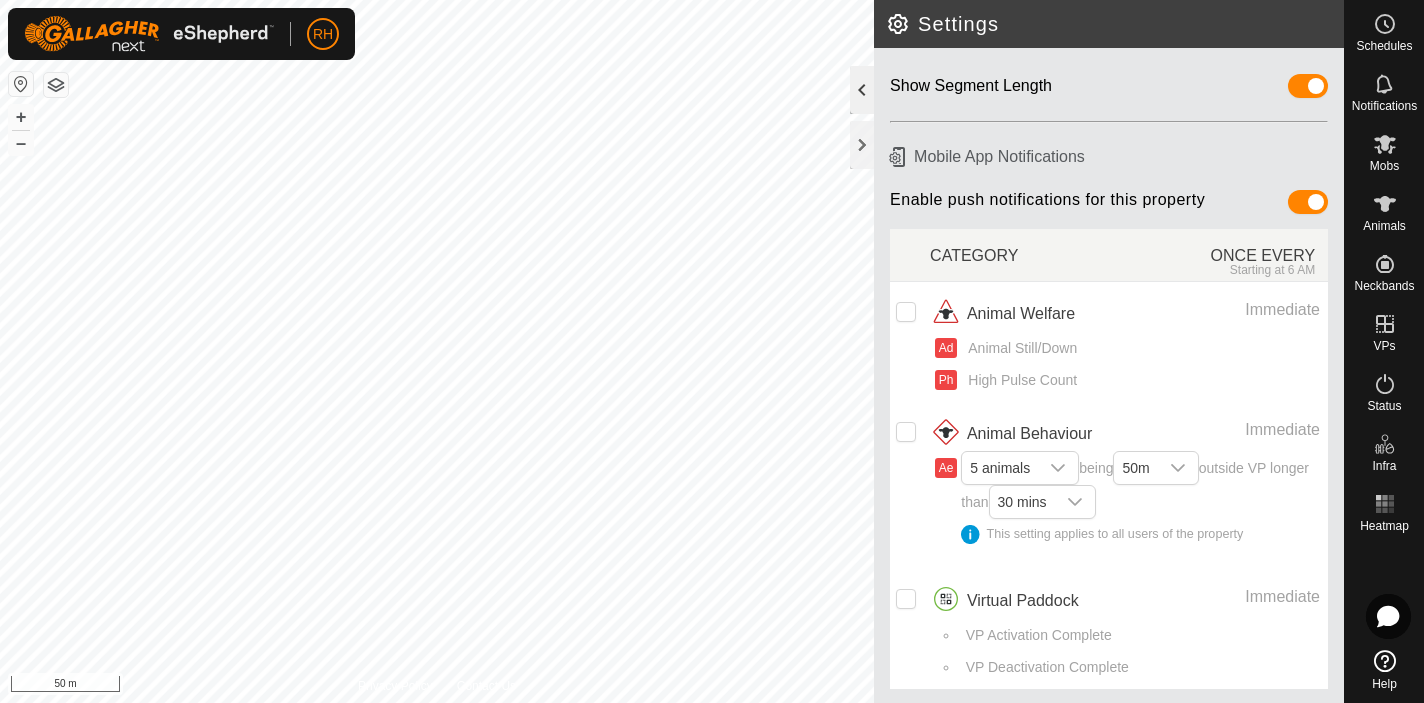 click 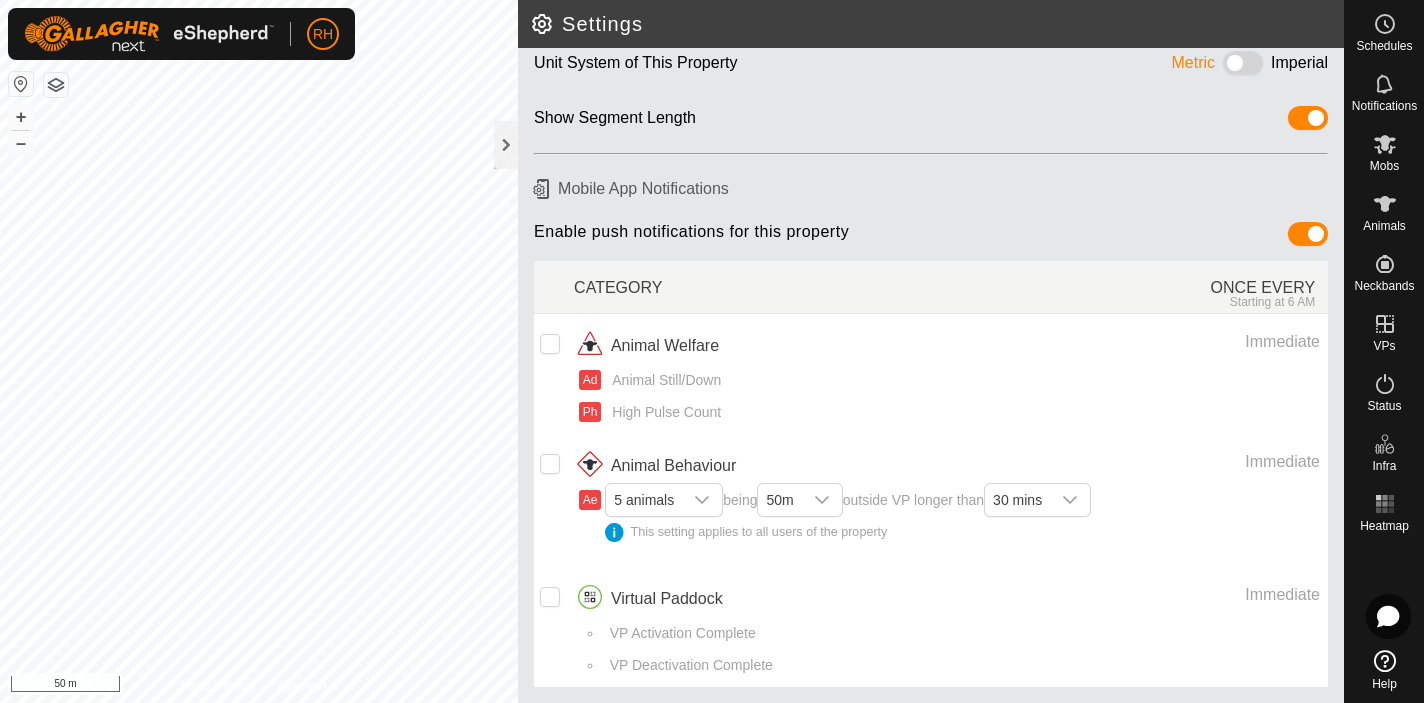 scroll, scrollTop: 101, scrollLeft: 0, axis: vertical 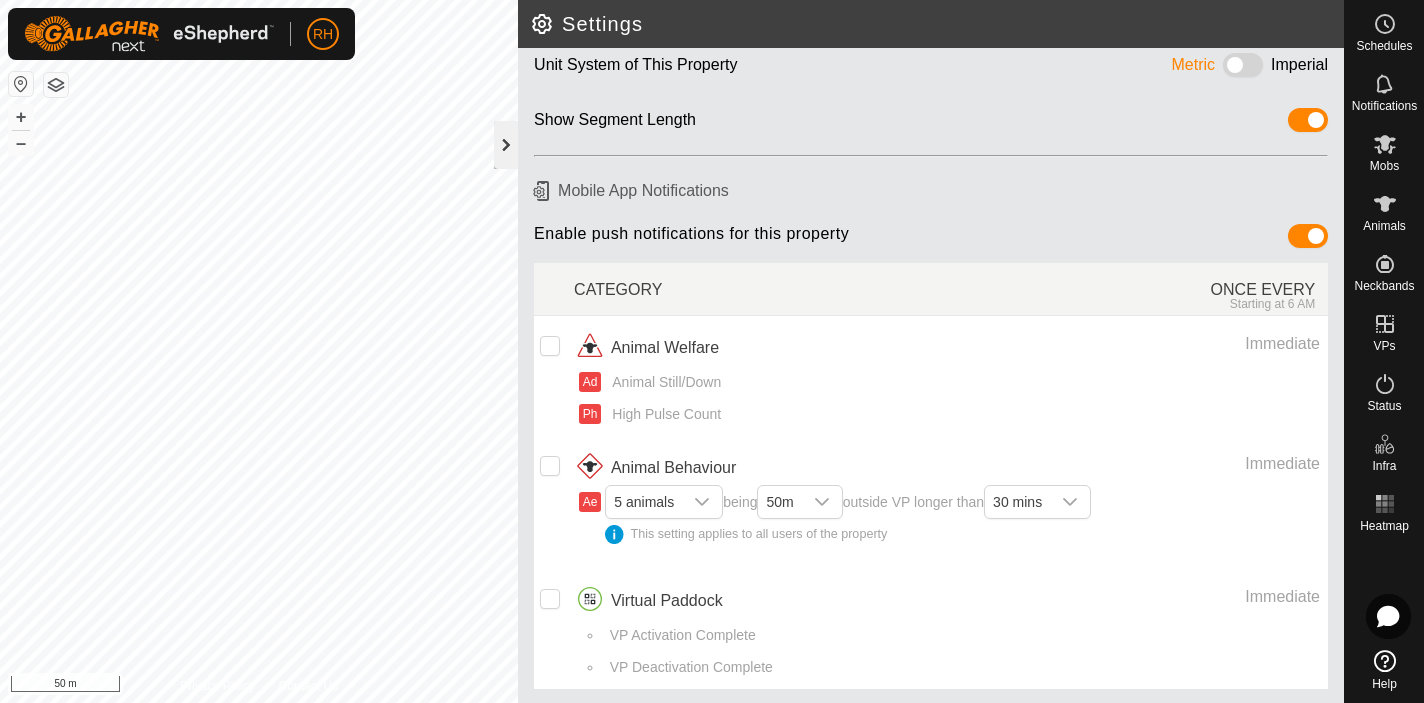 click 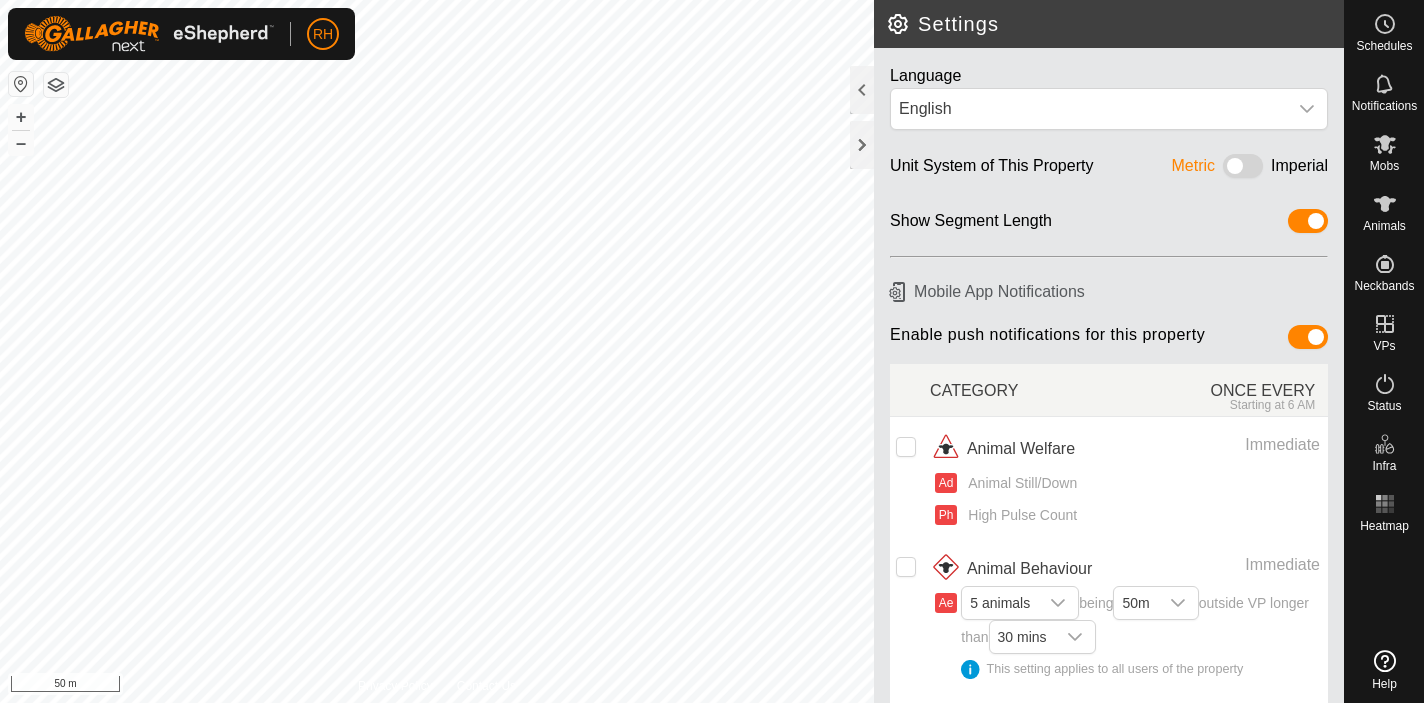 scroll, scrollTop: 0, scrollLeft: 0, axis: both 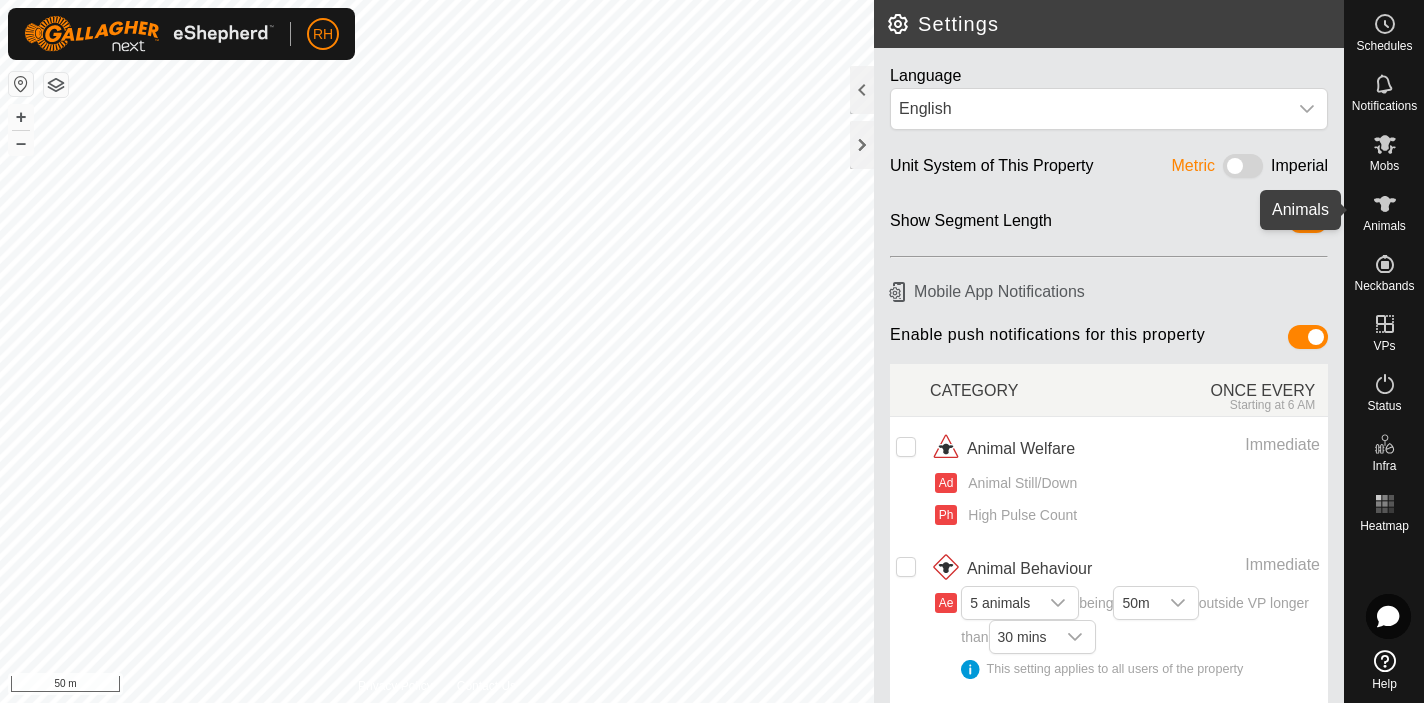 click on "Animals" at bounding box center (1384, 226) 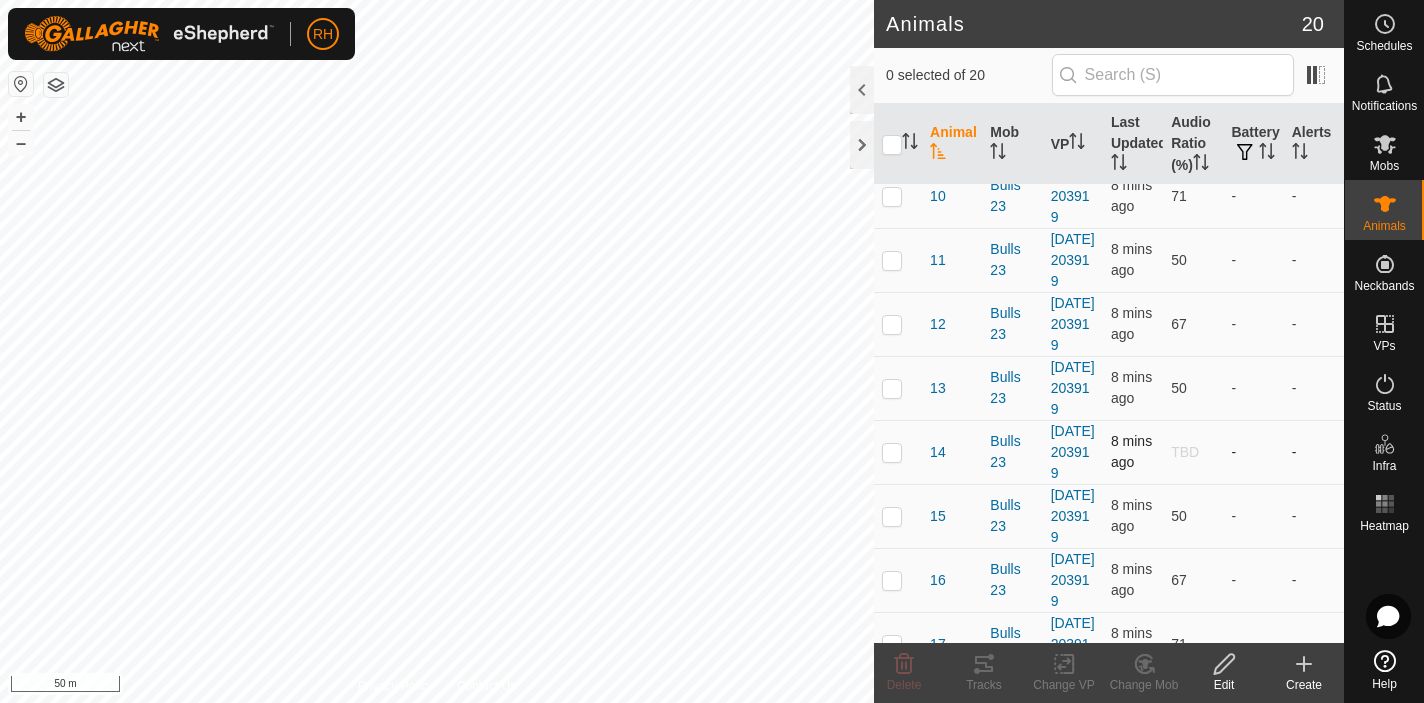 scroll, scrollTop: 0, scrollLeft: 0, axis: both 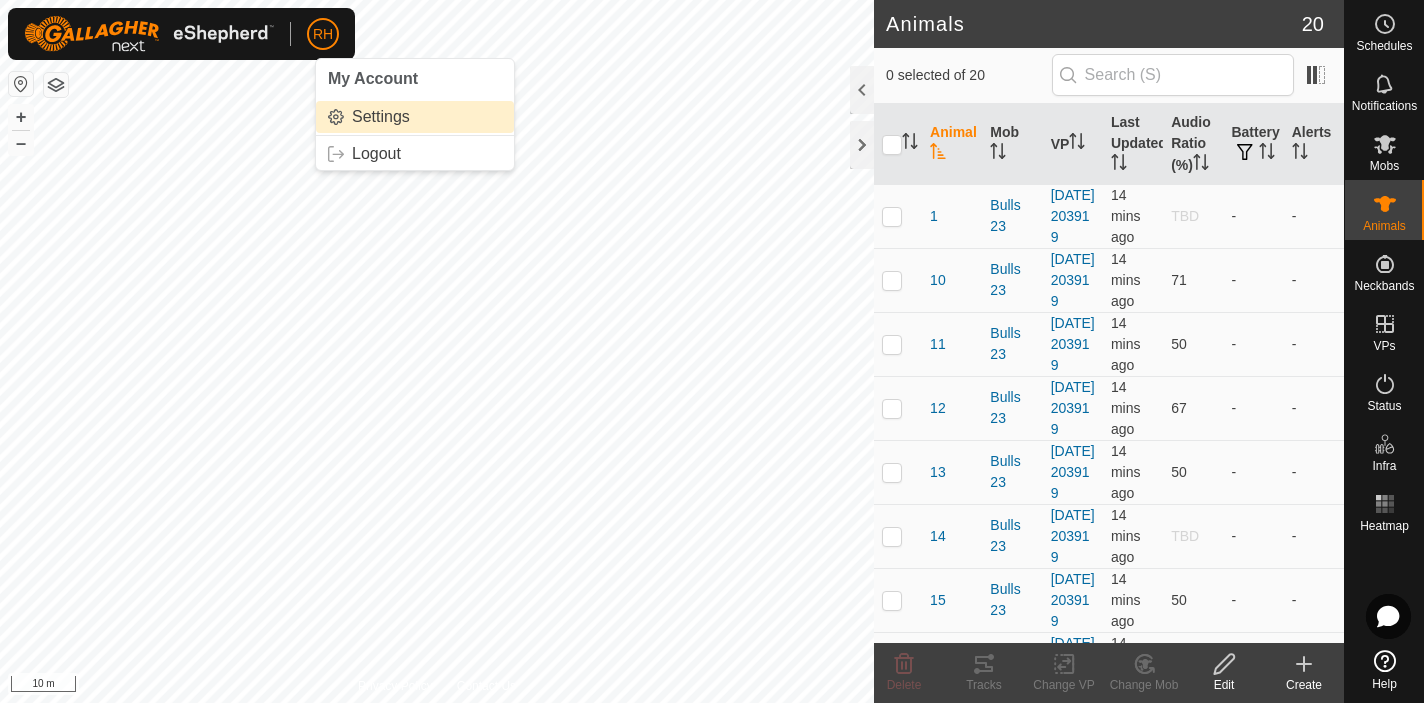 click on "Settings" at bounding box center [415, 117] 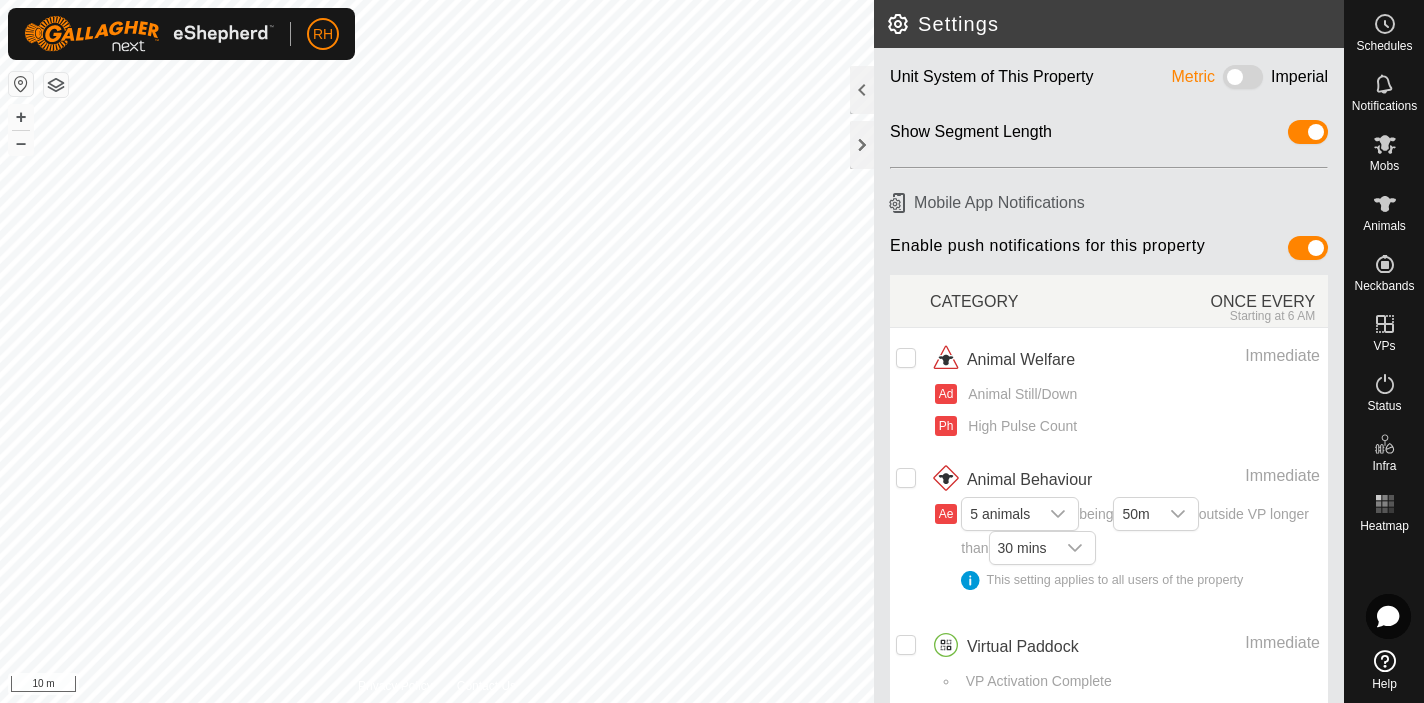 scroll, scrollTop: 135, scrollLeft: 0, axis: vertical 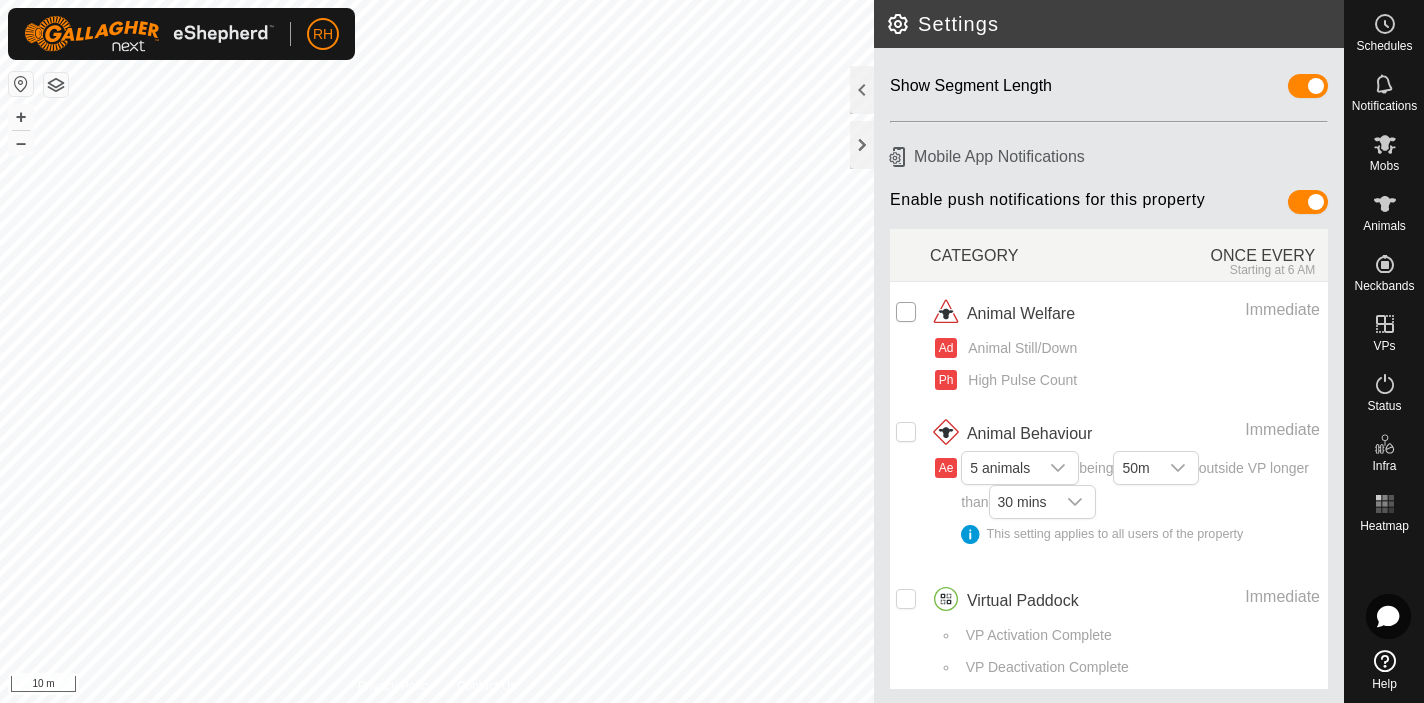 click at bounding box center (906, 312) 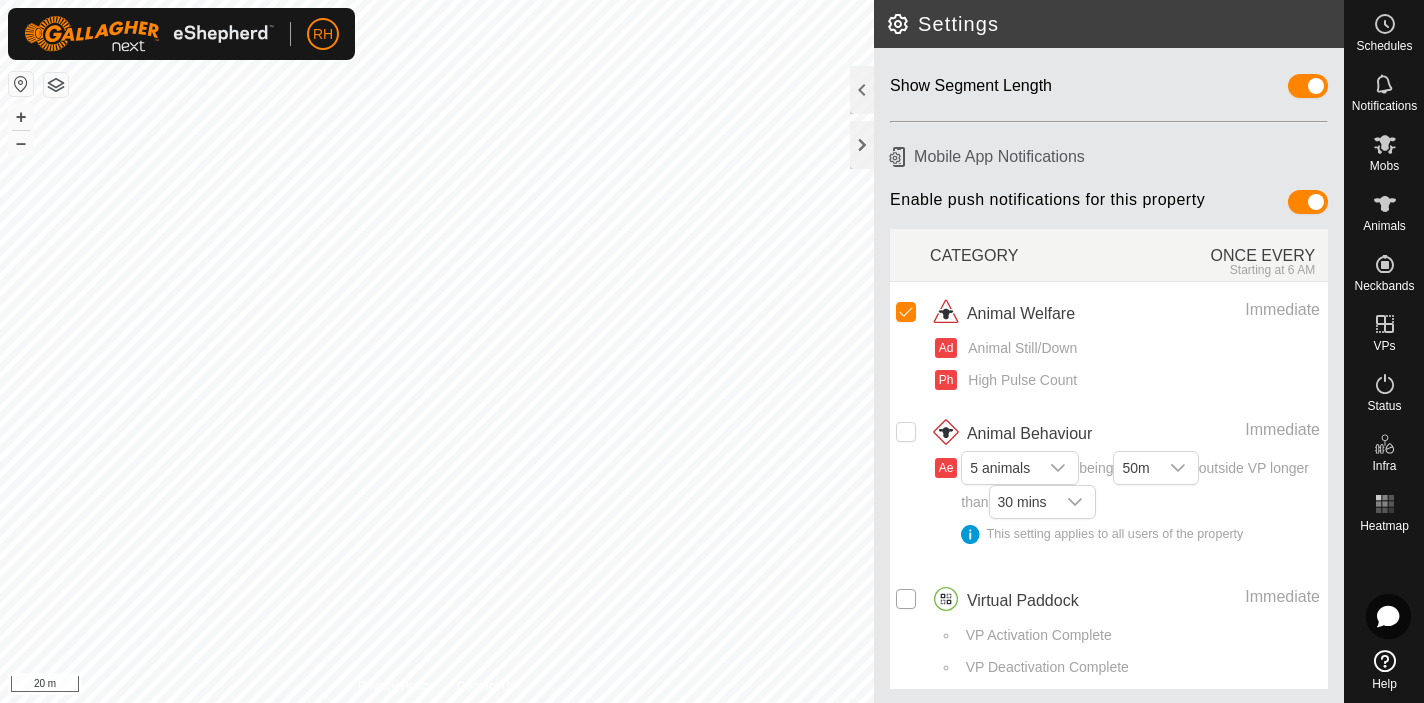 click at bounding box center (906, 599) 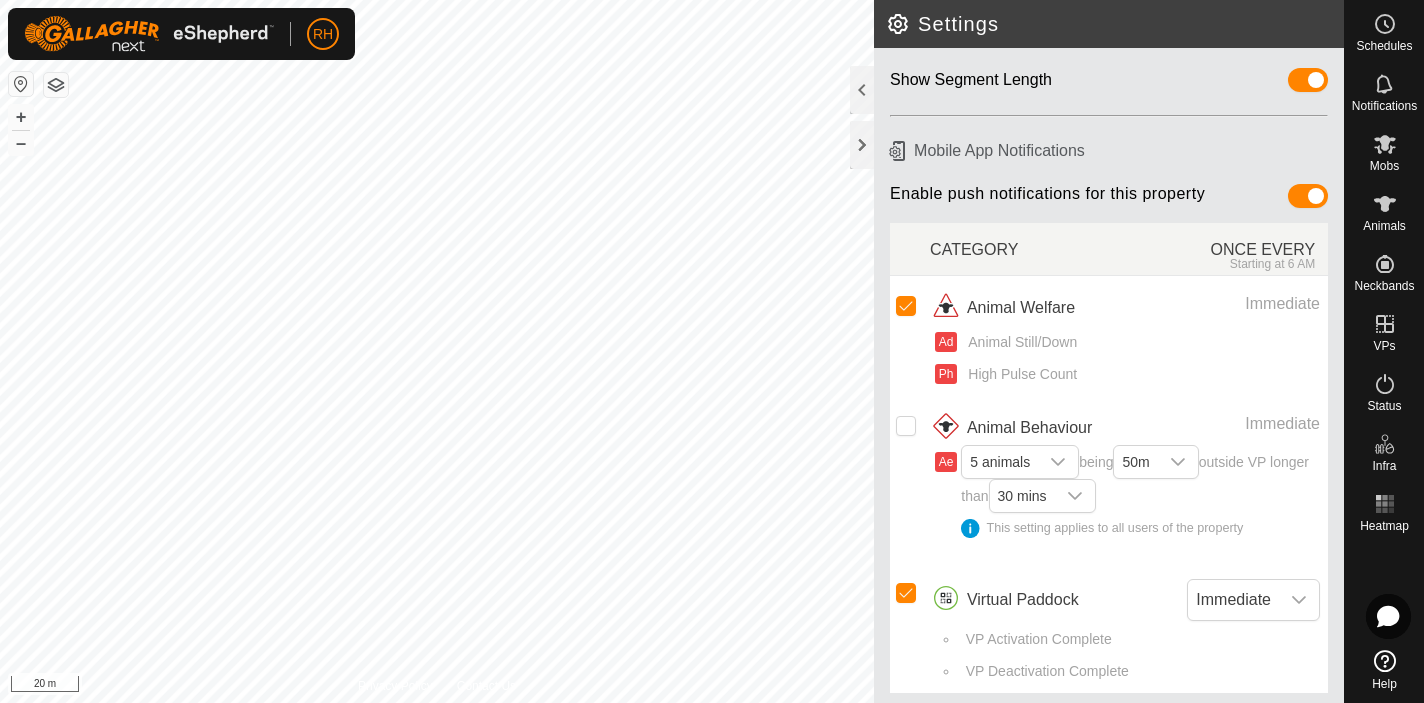 scroll, scrollTop: 145, scrollLeft: 0, axis: vertical 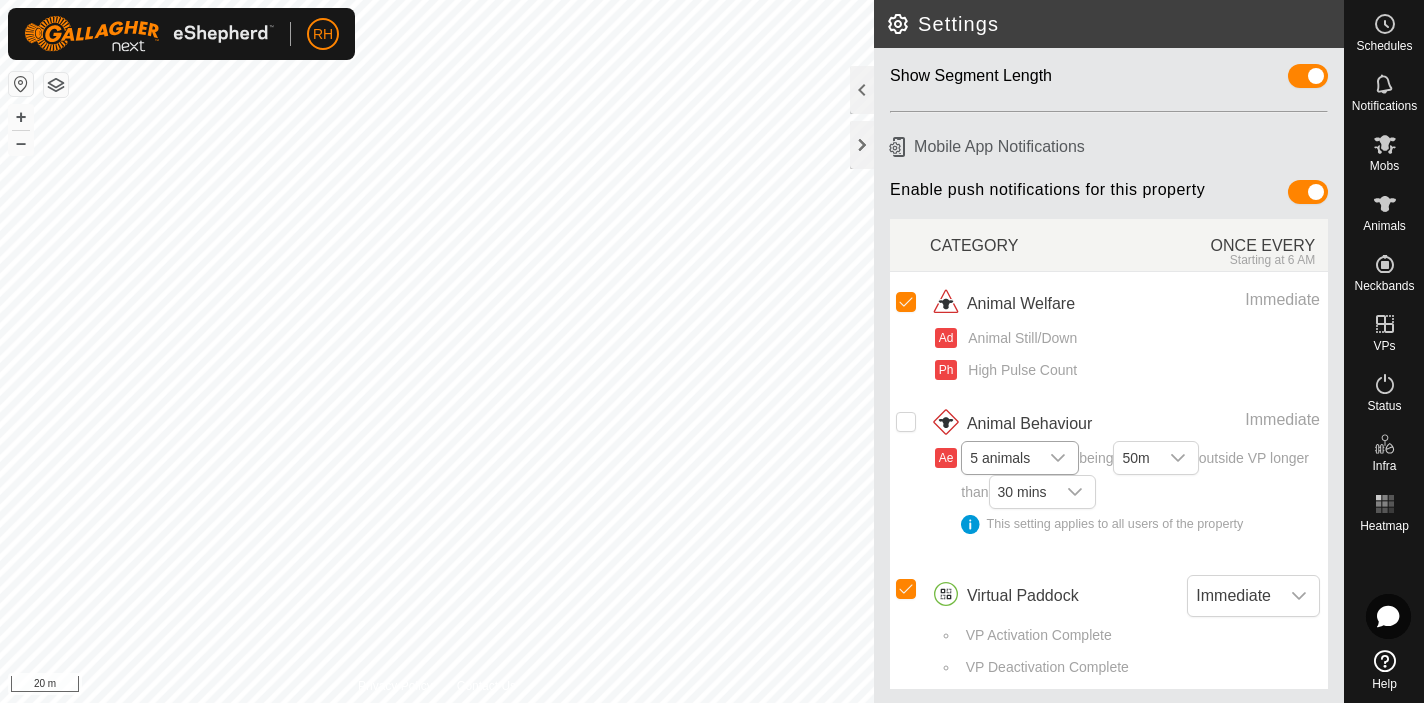 click 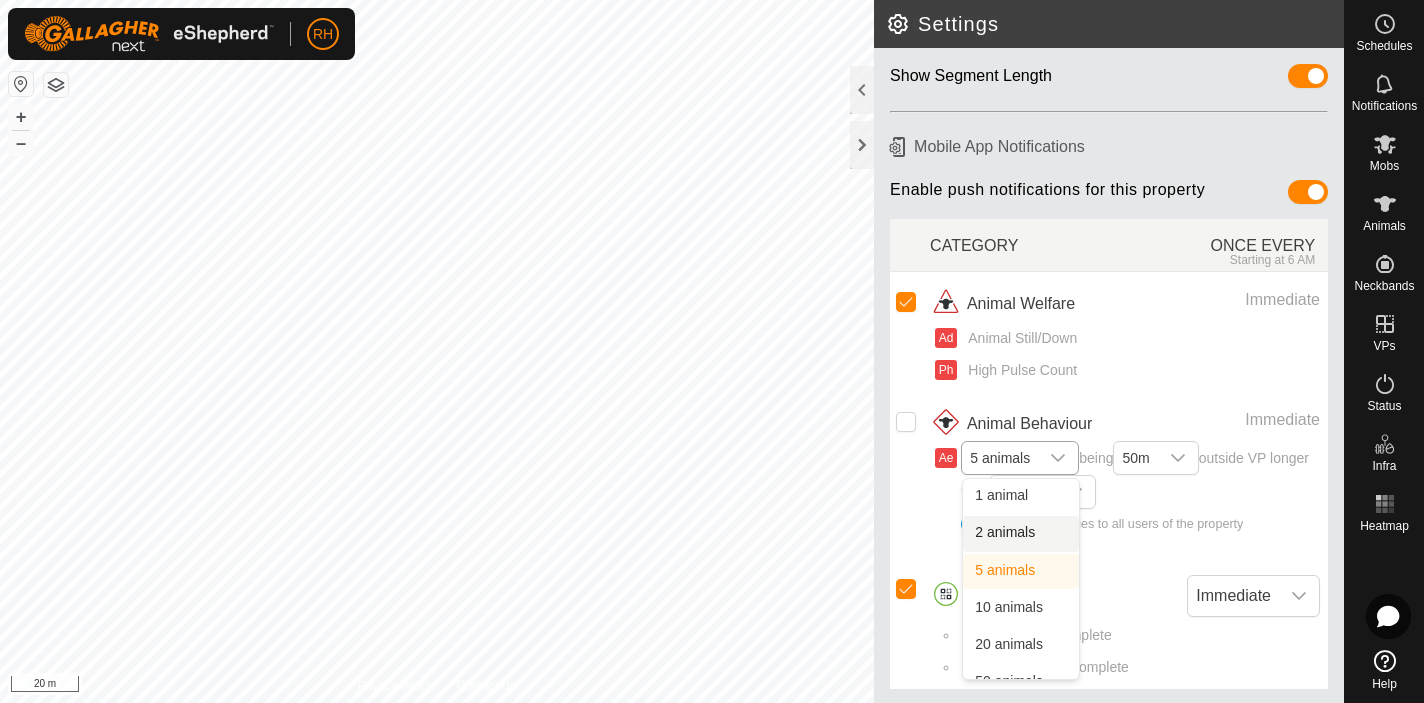 click on "2 animals" at bounding box center (1021, 533) 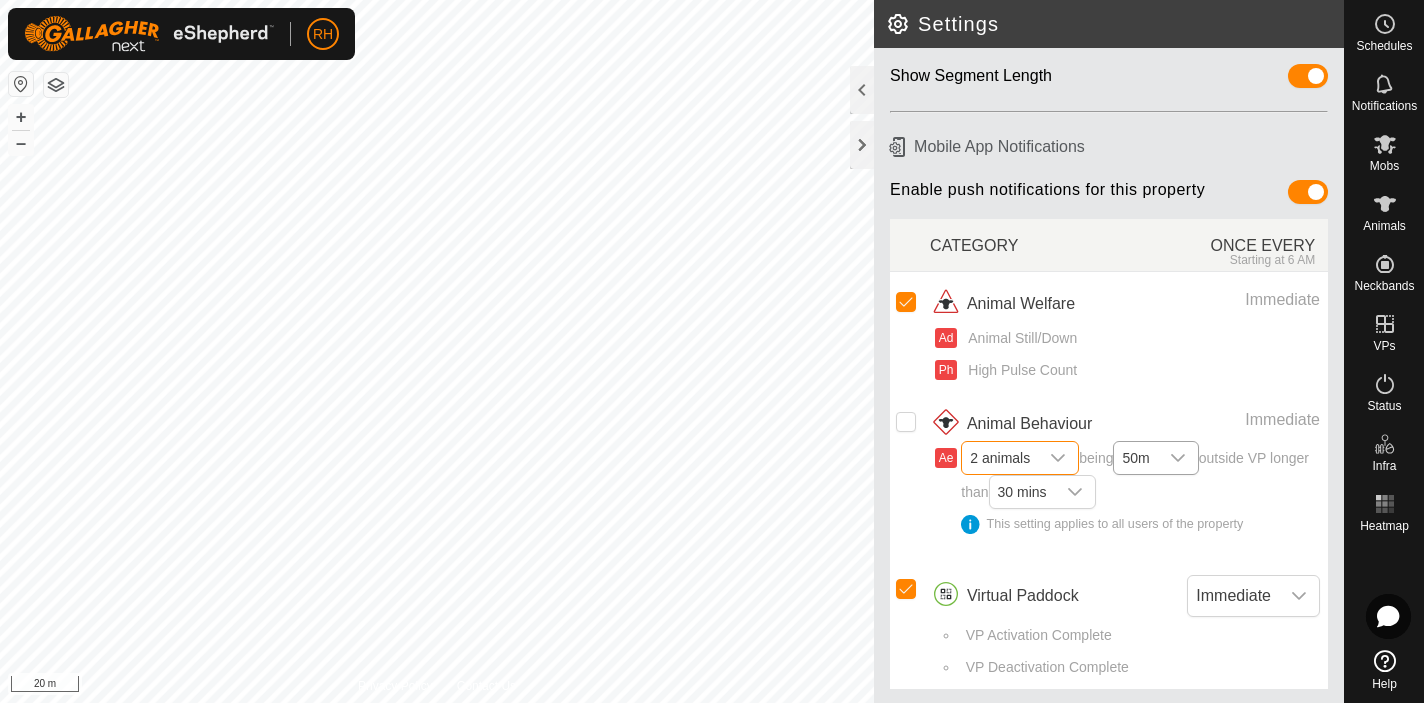 click 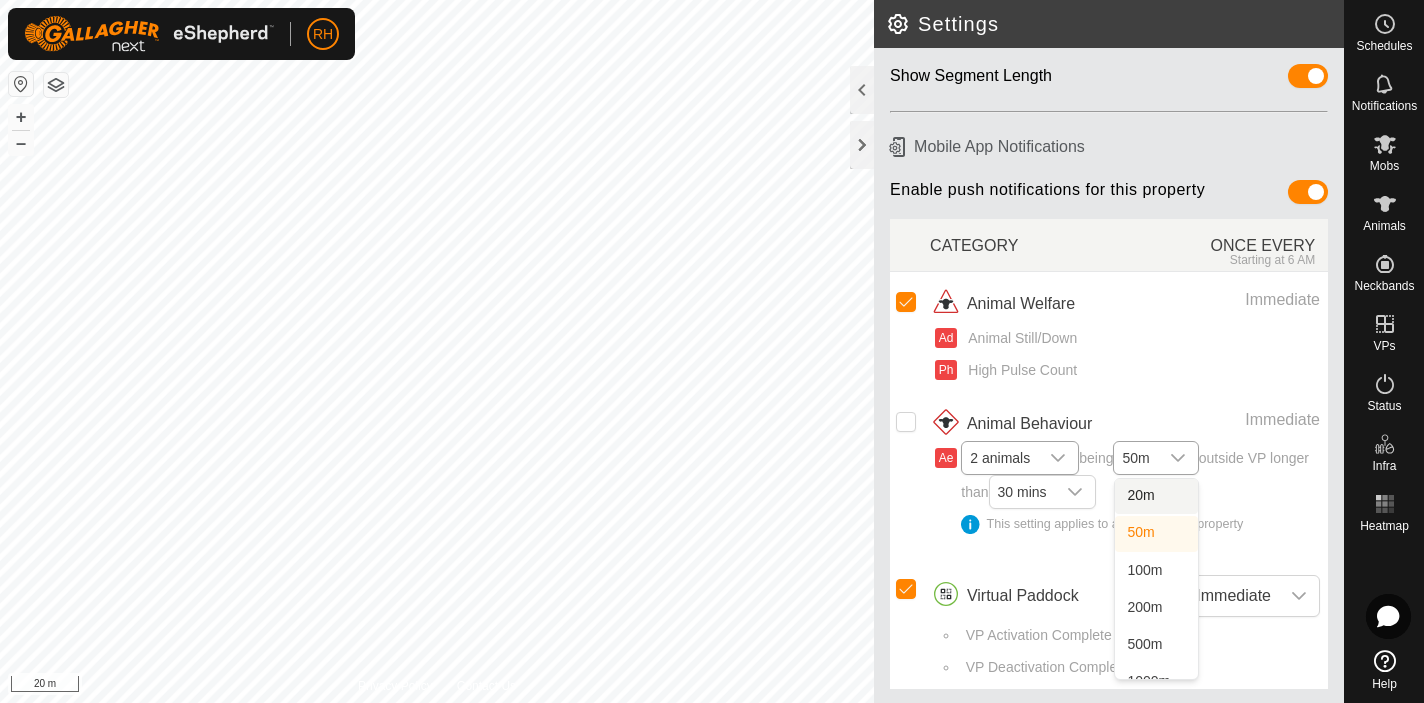 click on "20m" at bounding box center (1156, 496) 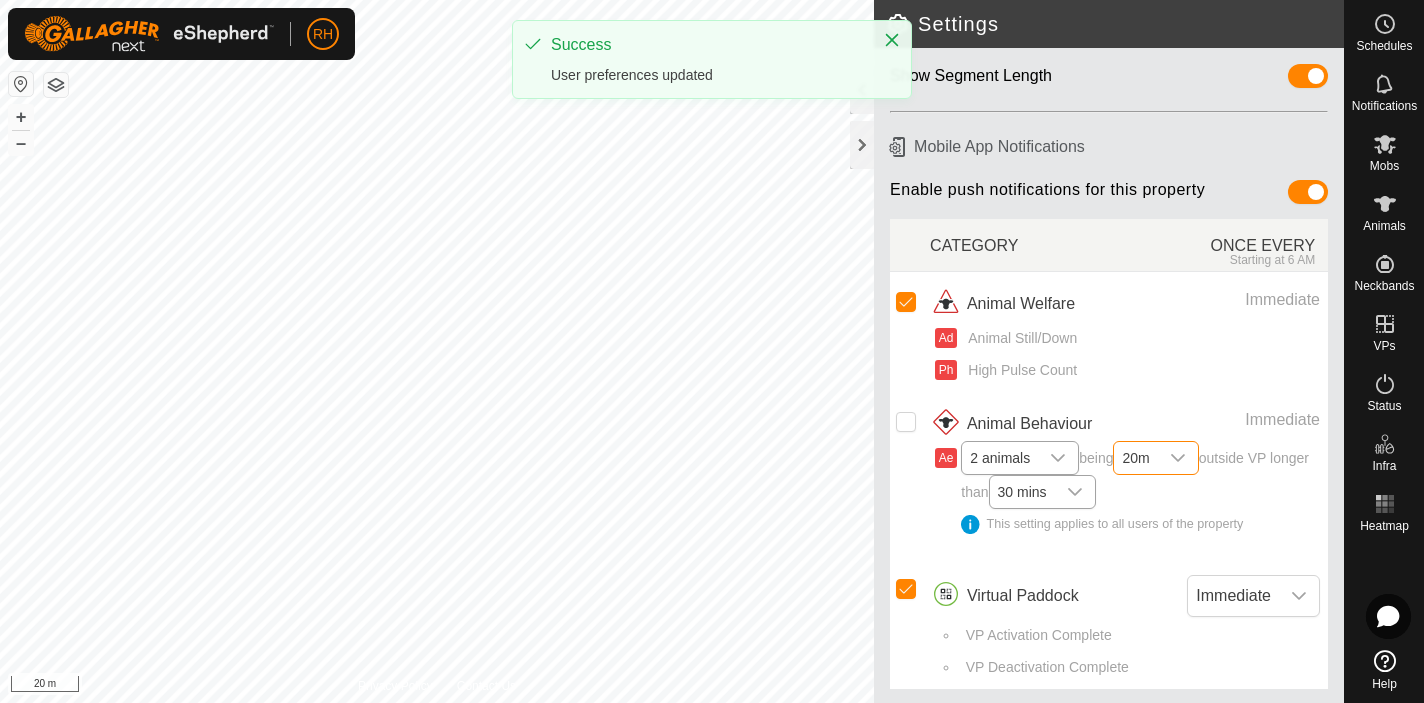 click at bounding box center [1075, 492] 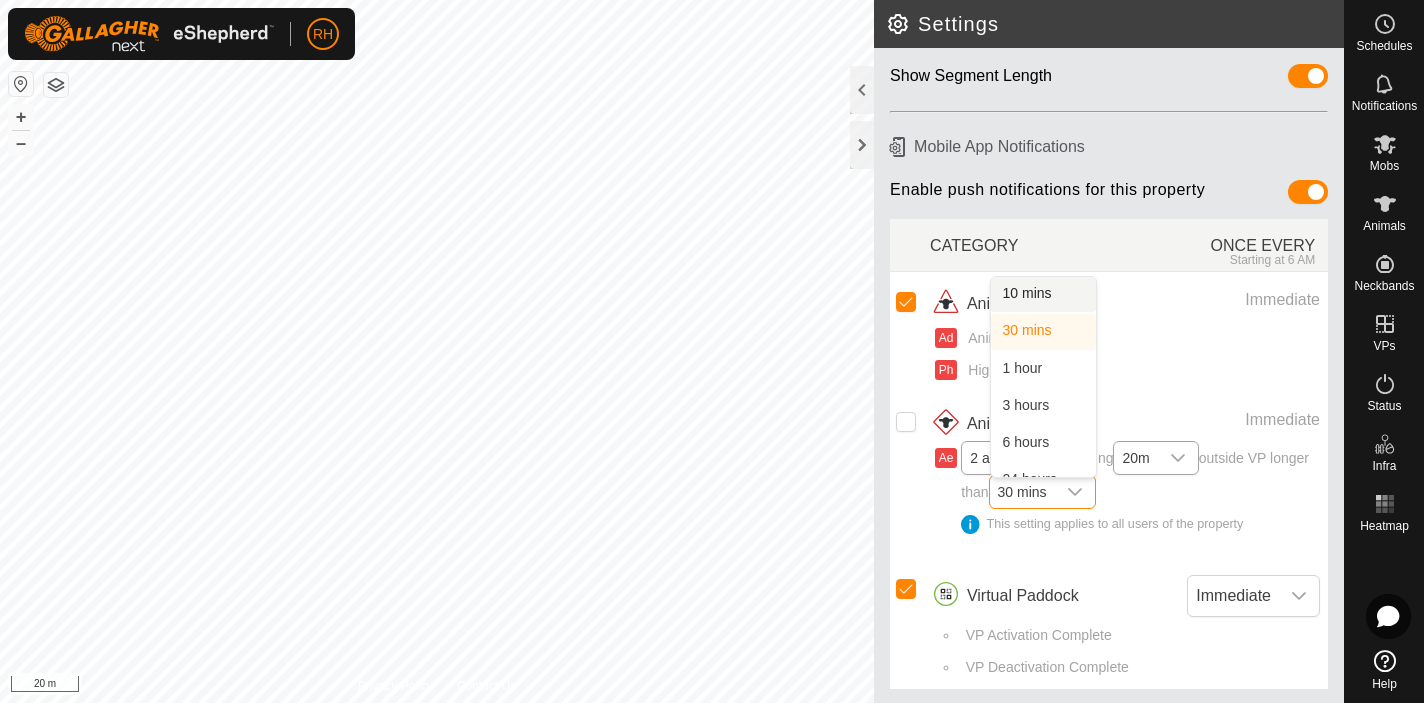 click on "30 mins" at bounding box center (1022, 492) 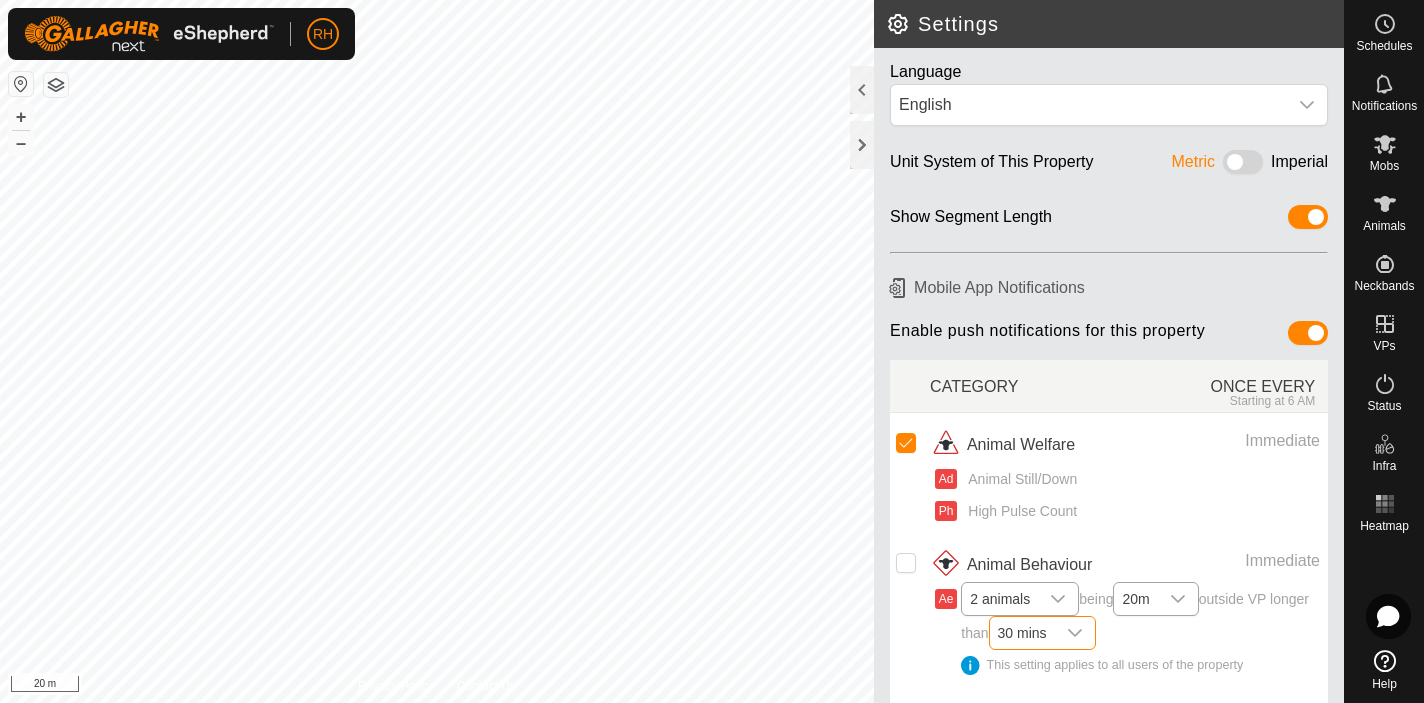 scroll, scrollTop: 0, scrollLeft: 0, axis: both 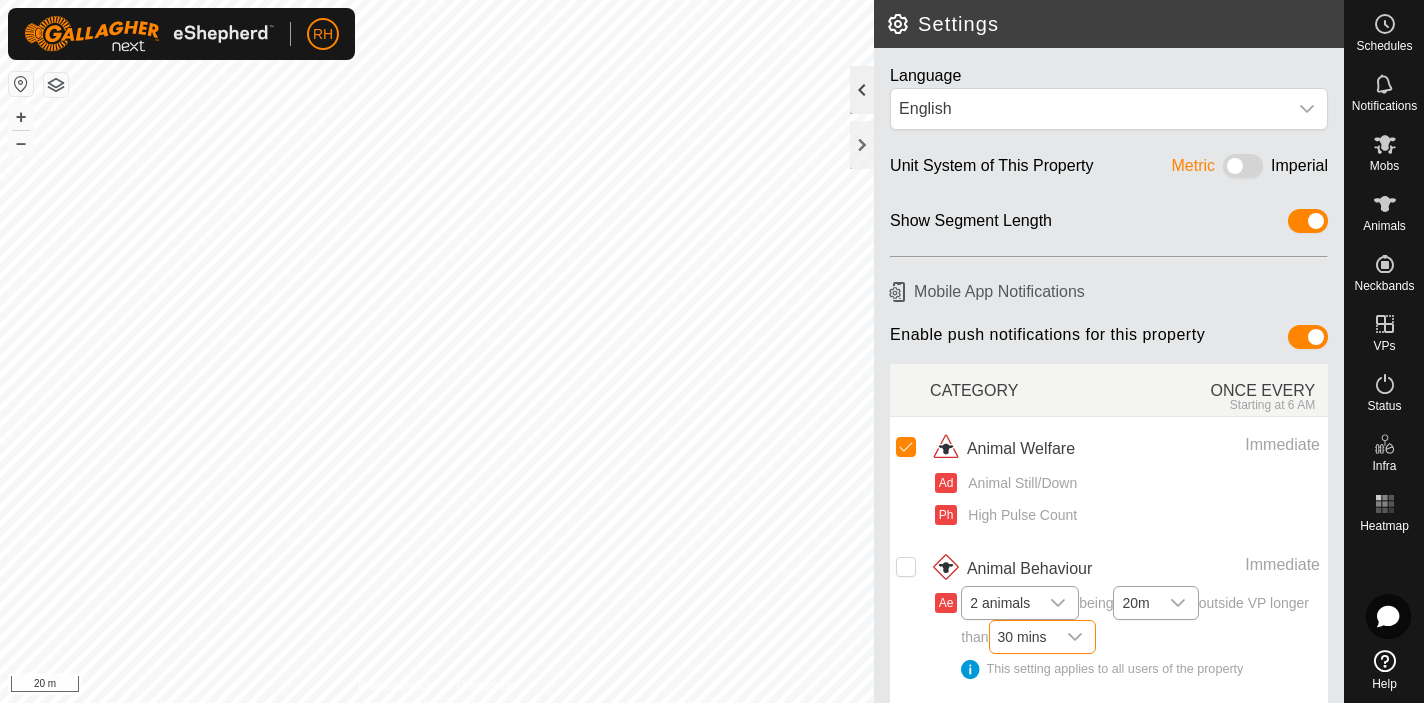 click 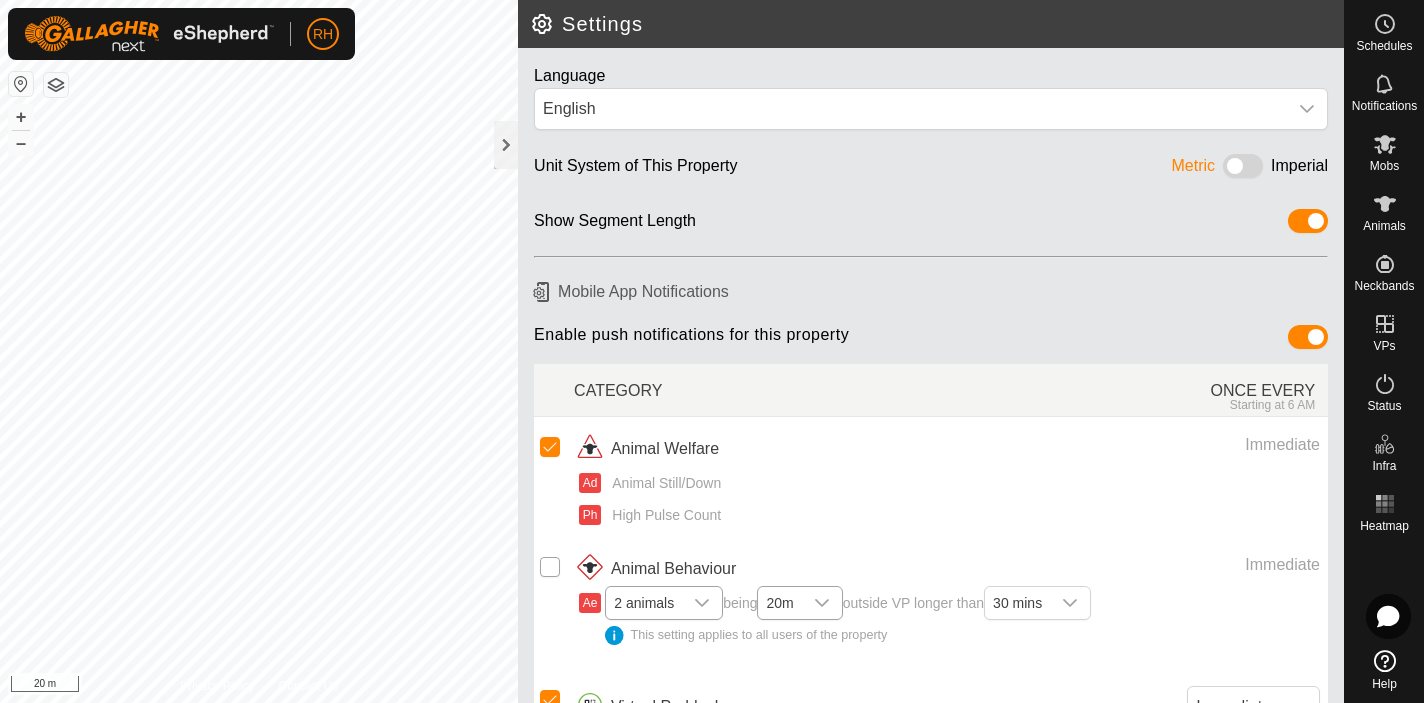 click at bounding box center [550, 567] 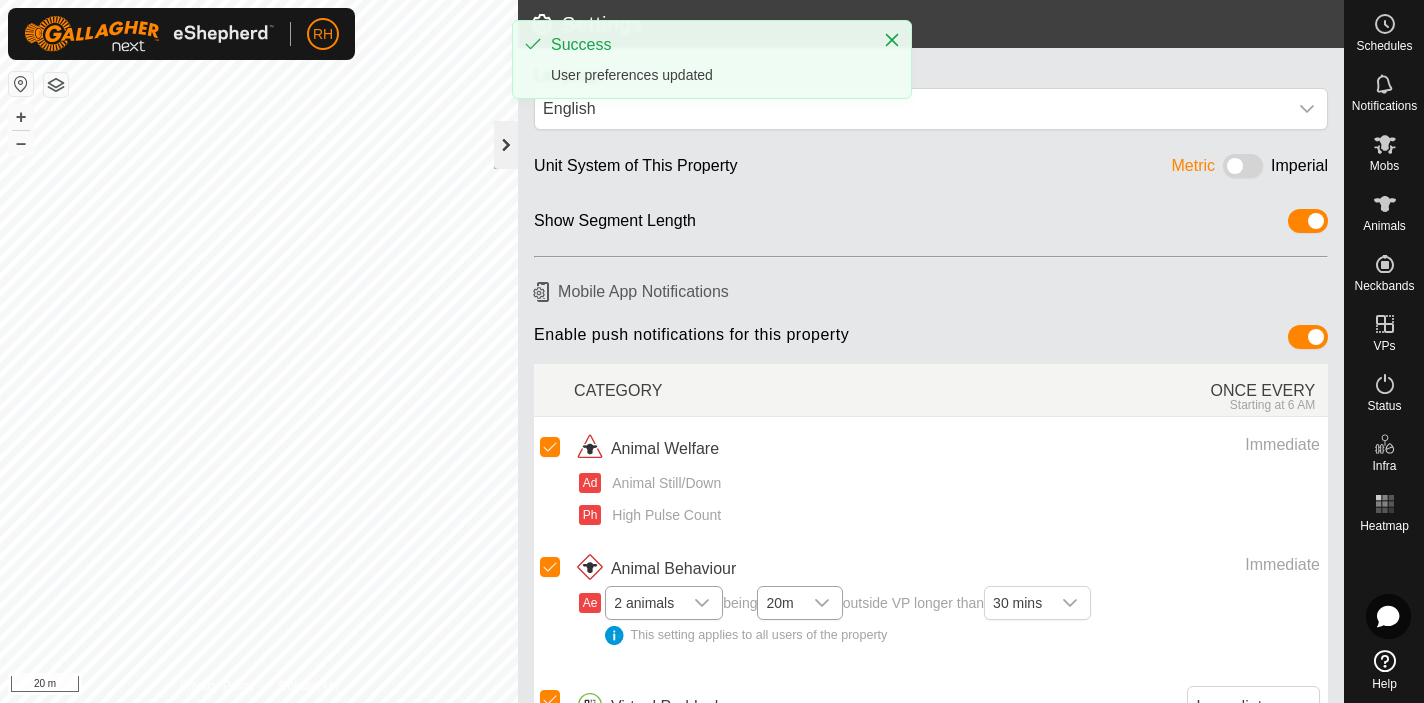 click 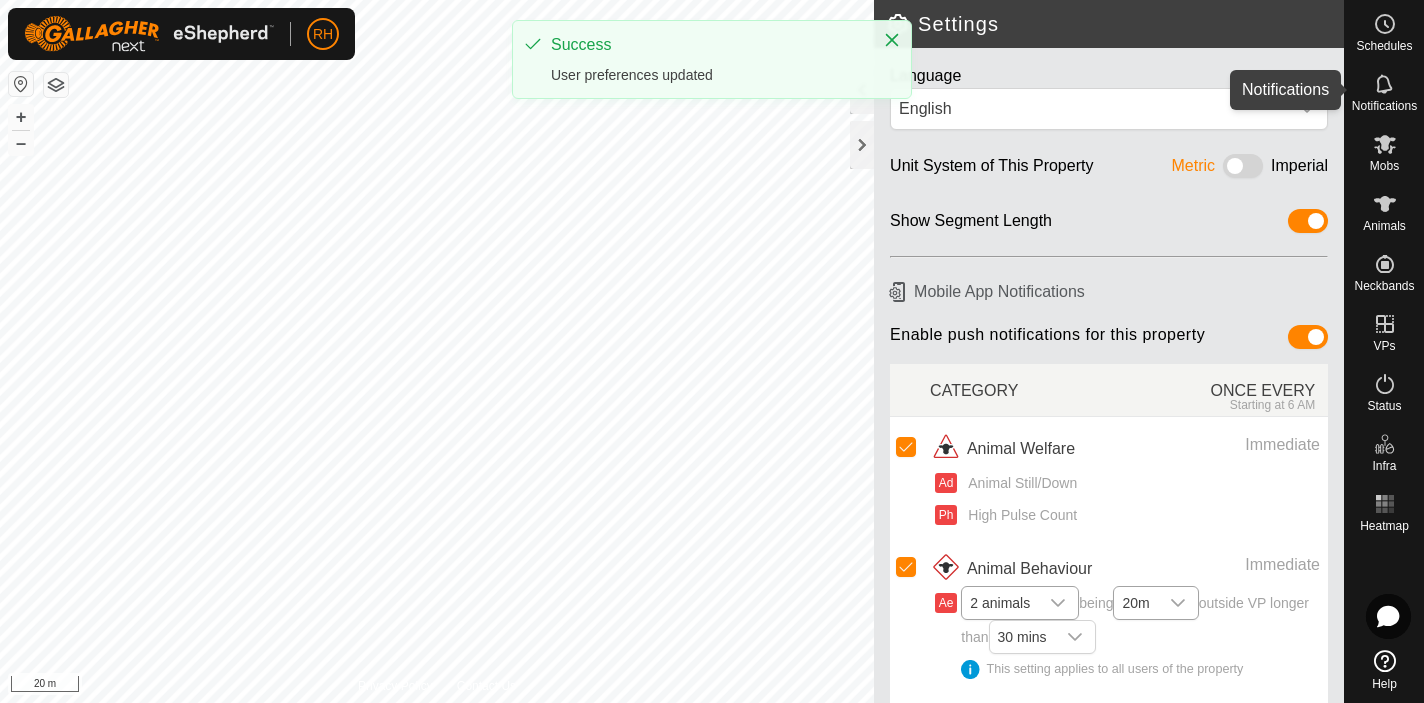 click 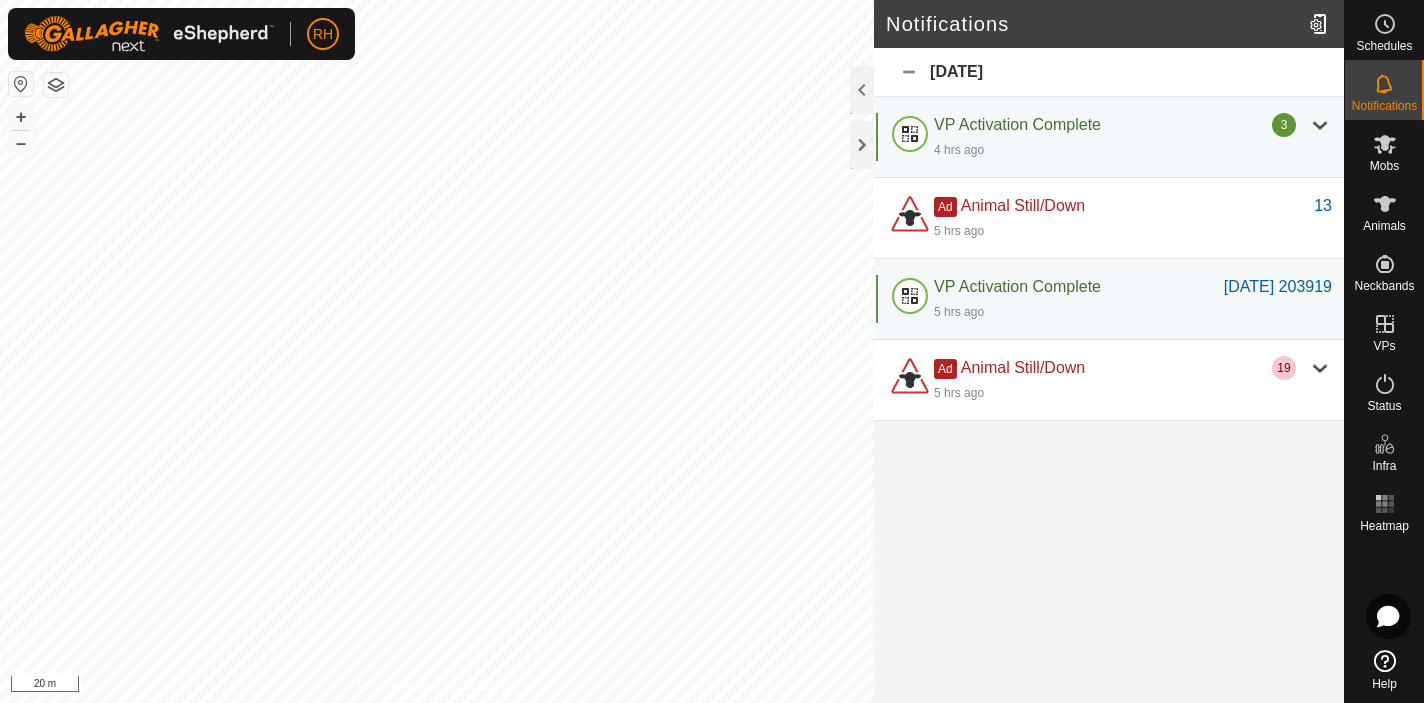 click on "Today" 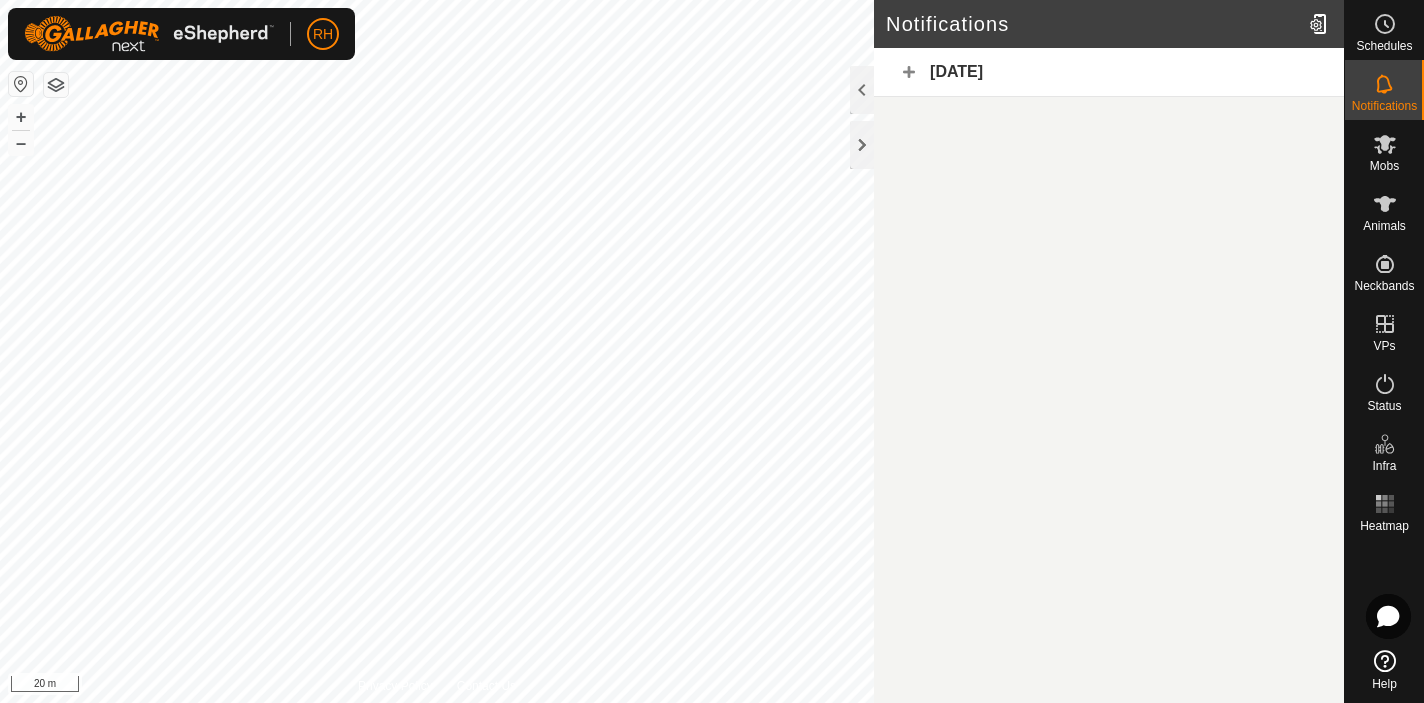 click on "Today" 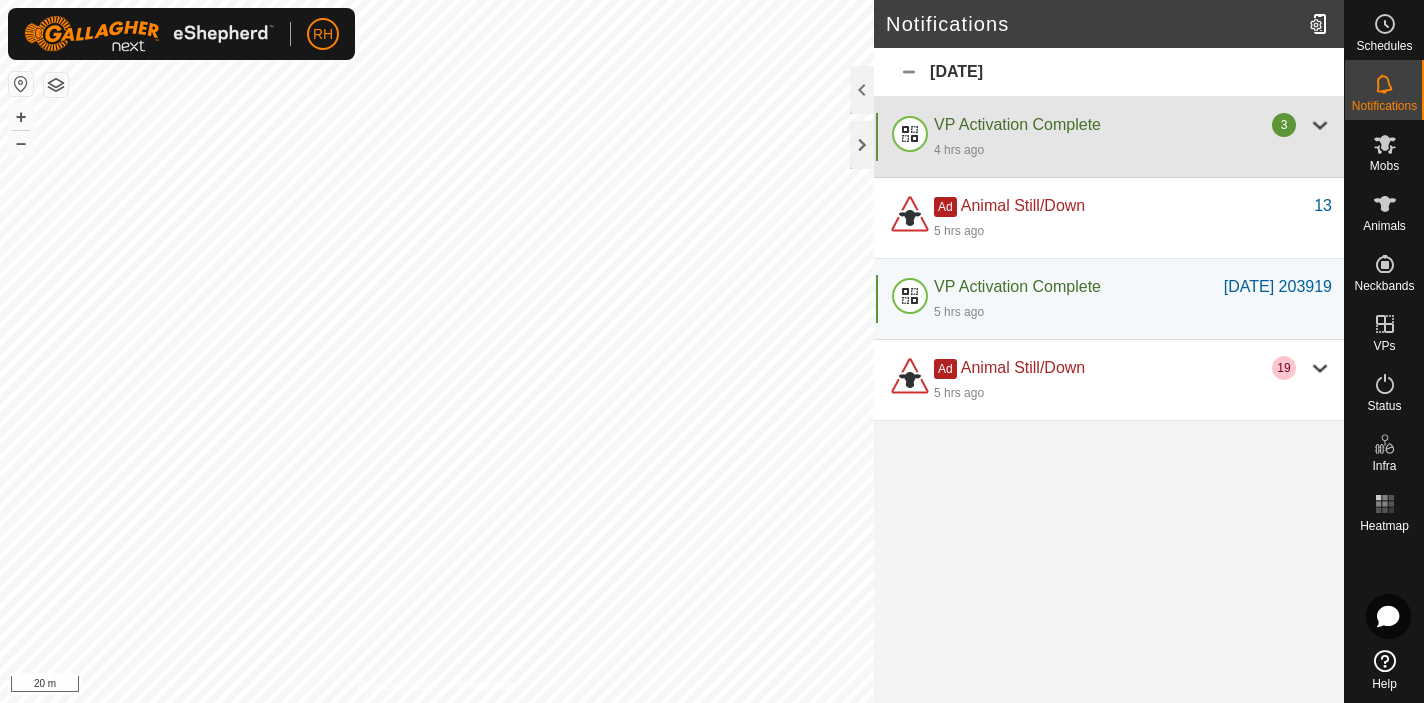 click on "VP Activation Complete" 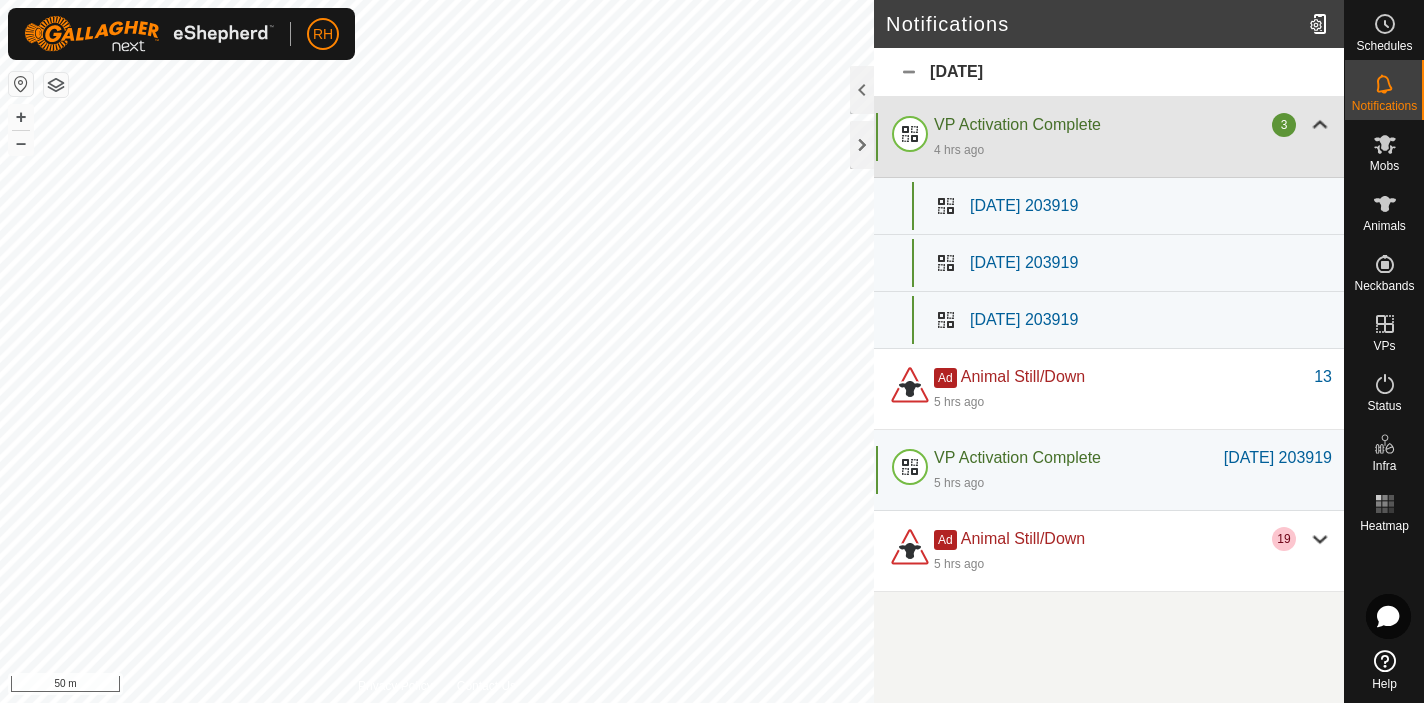 click on "VP Activation Complete" 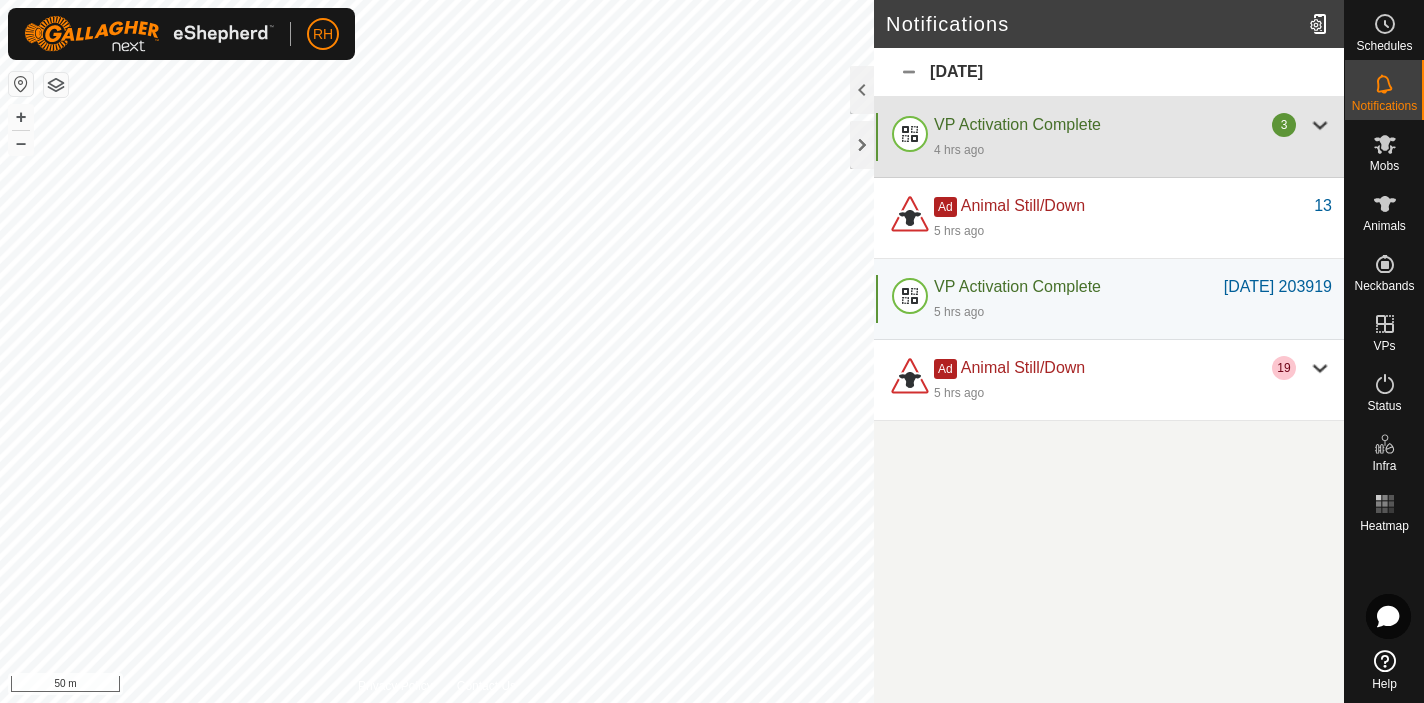click on "VP Activation Complete" 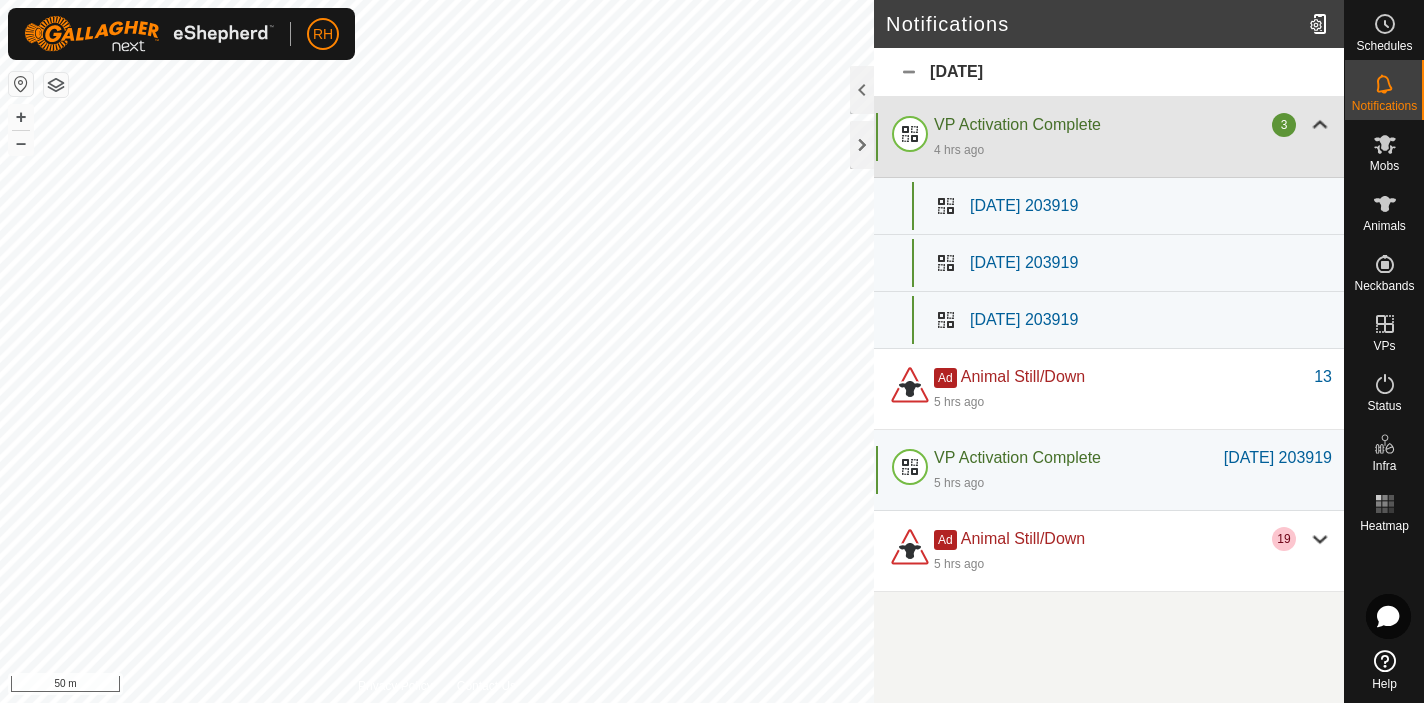 click on "VP Activation Complete" 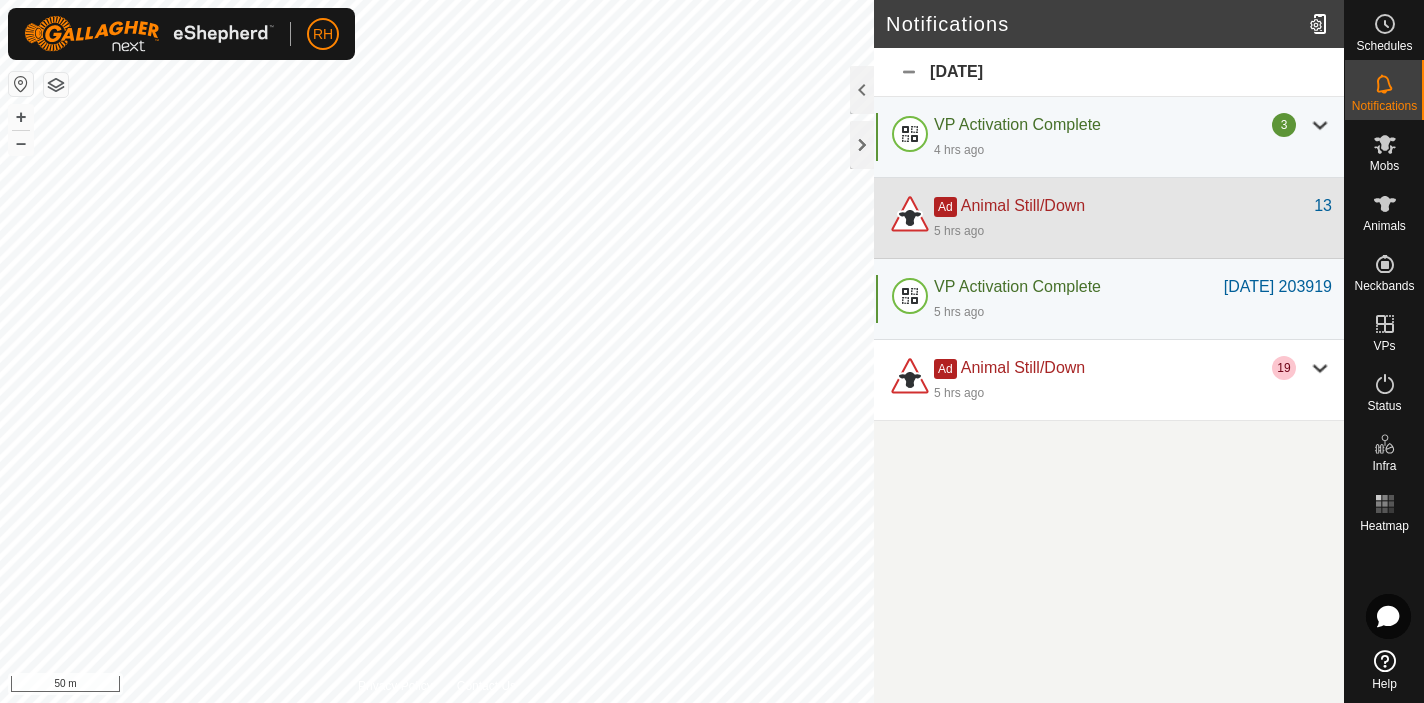 click on "Ad  Animal Still/Down" 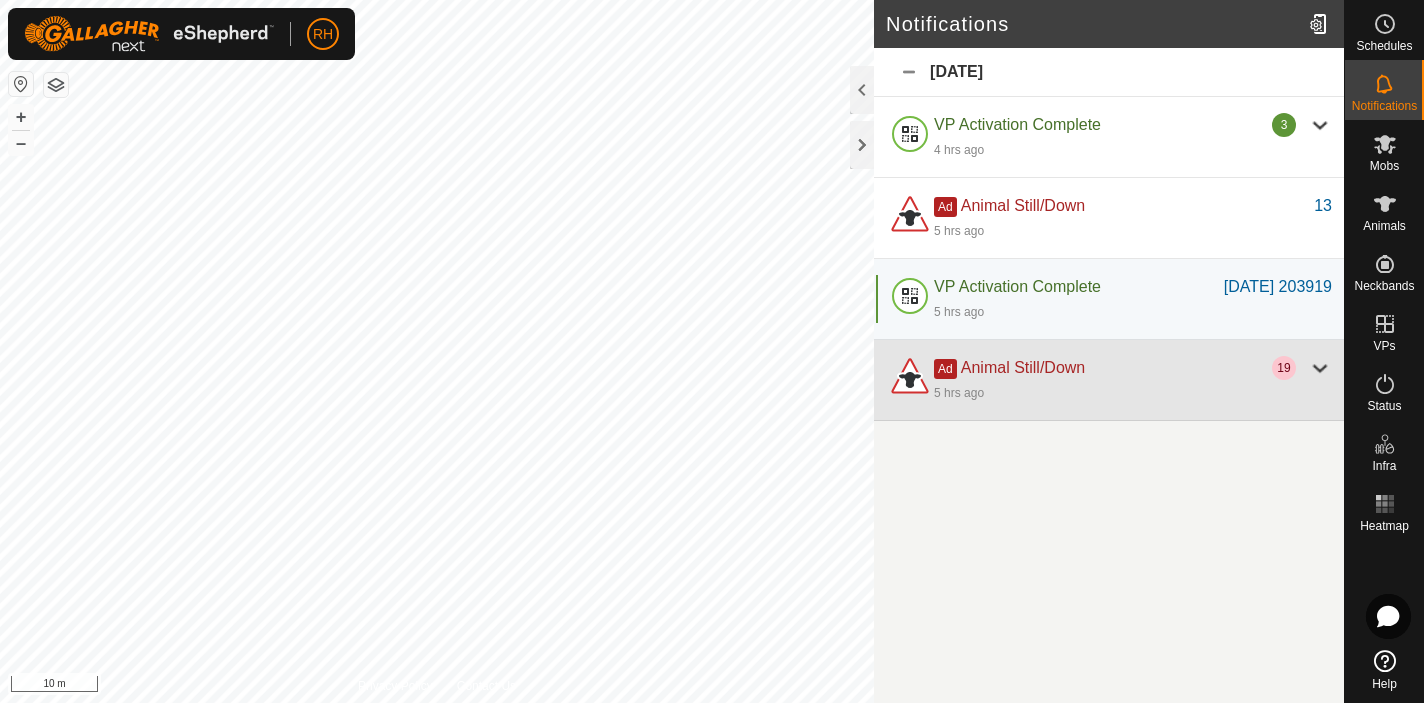 click on "5 hrs ago" 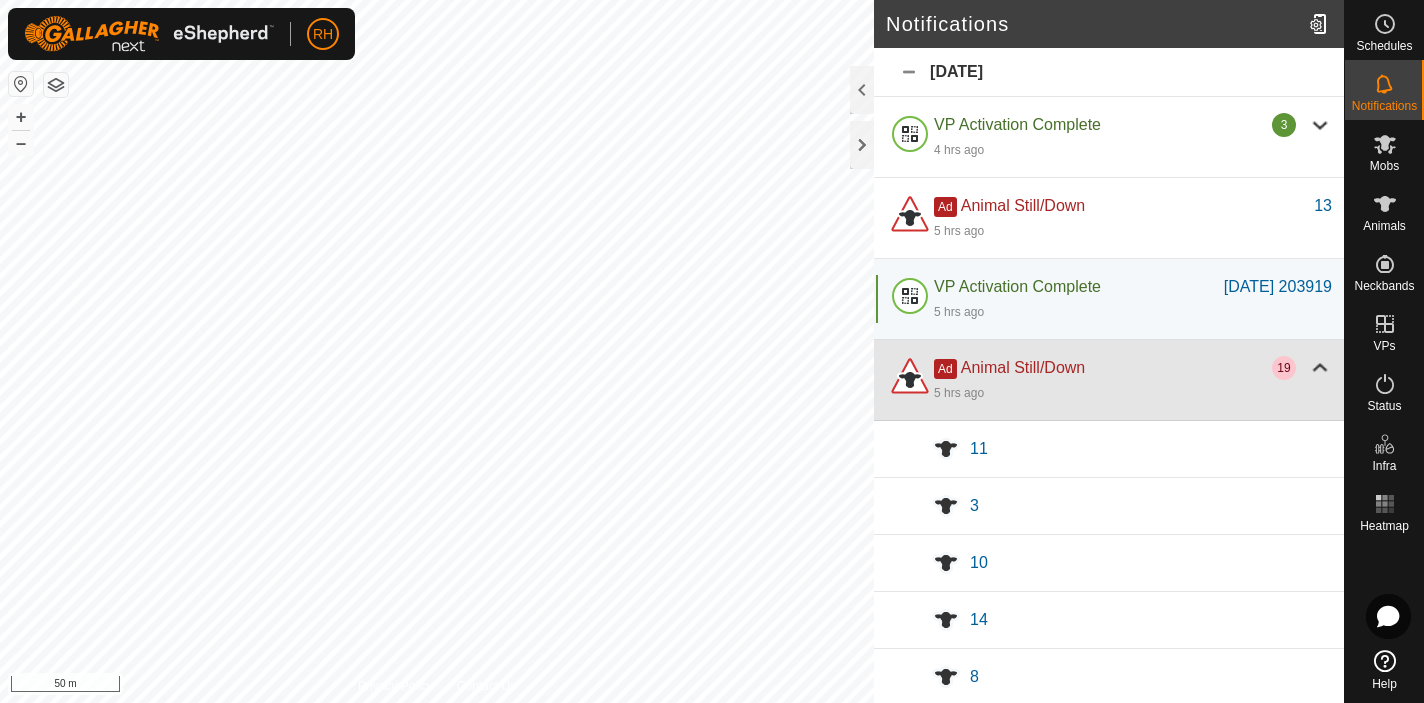 click on "Ad  Animal Still/Down" 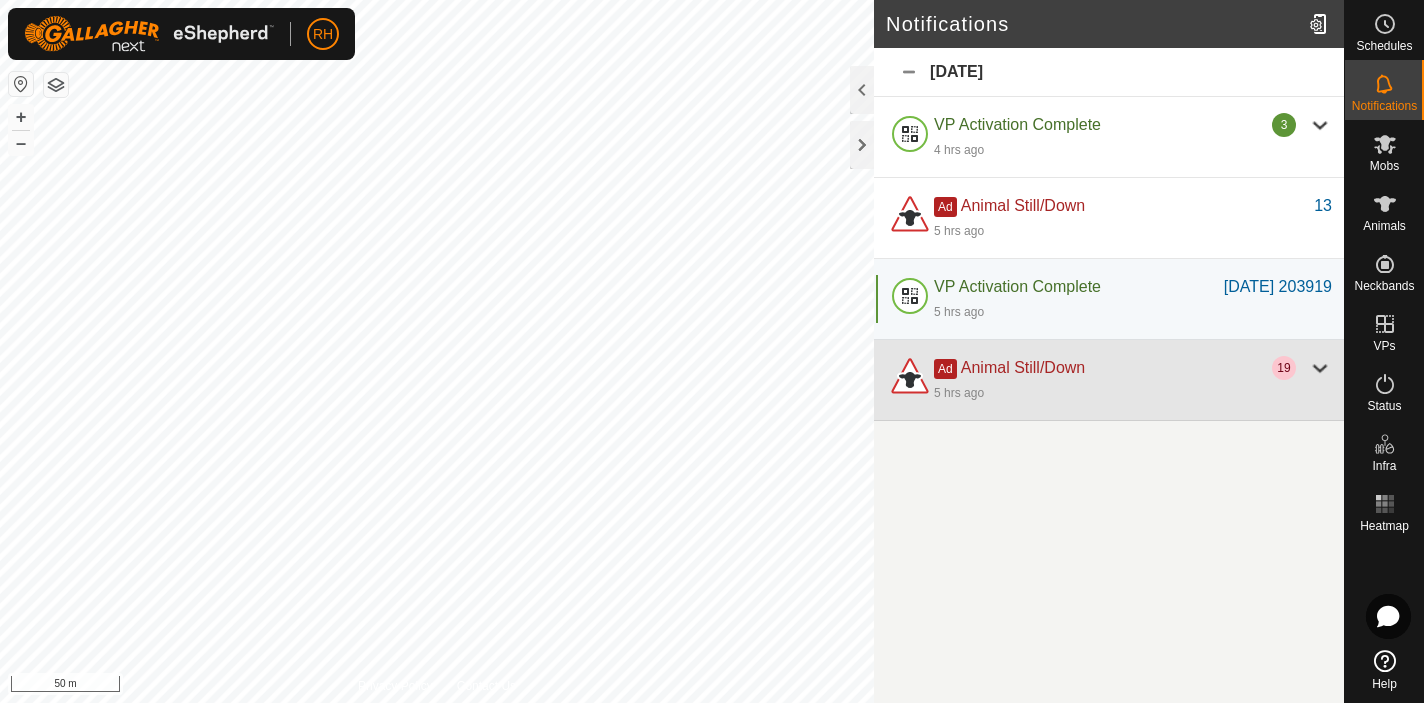 click on "Ad  Animal Still/Down" 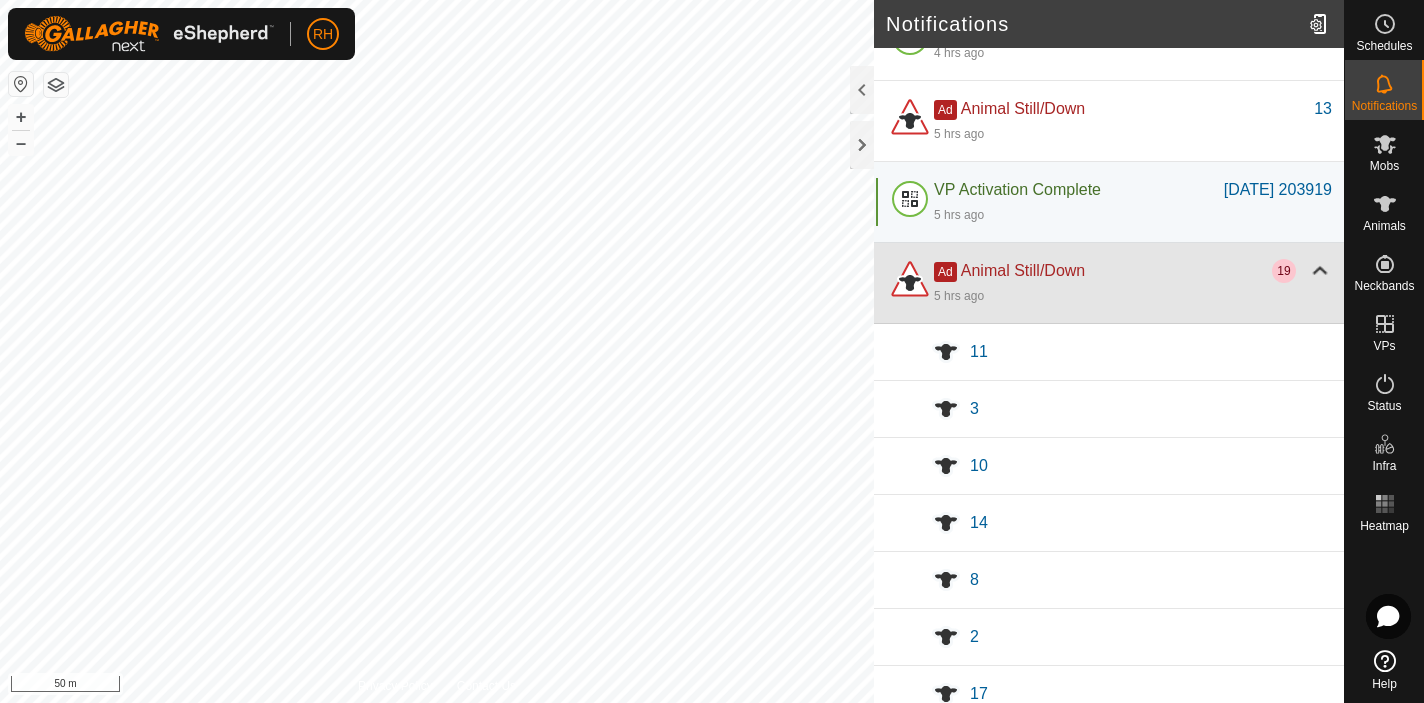 scroll, scrollTop: 0, scrollLeft: 0, axis: both 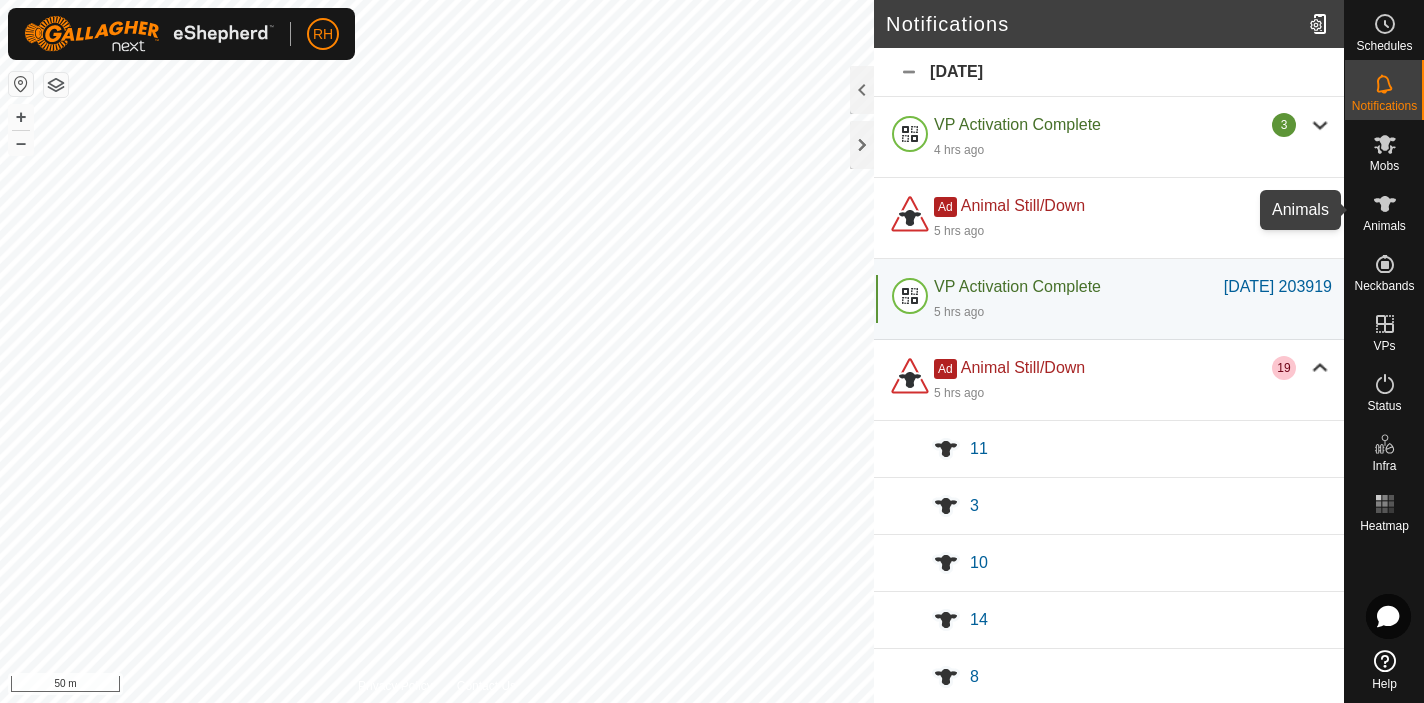 click at bounding box center [1385, 204] 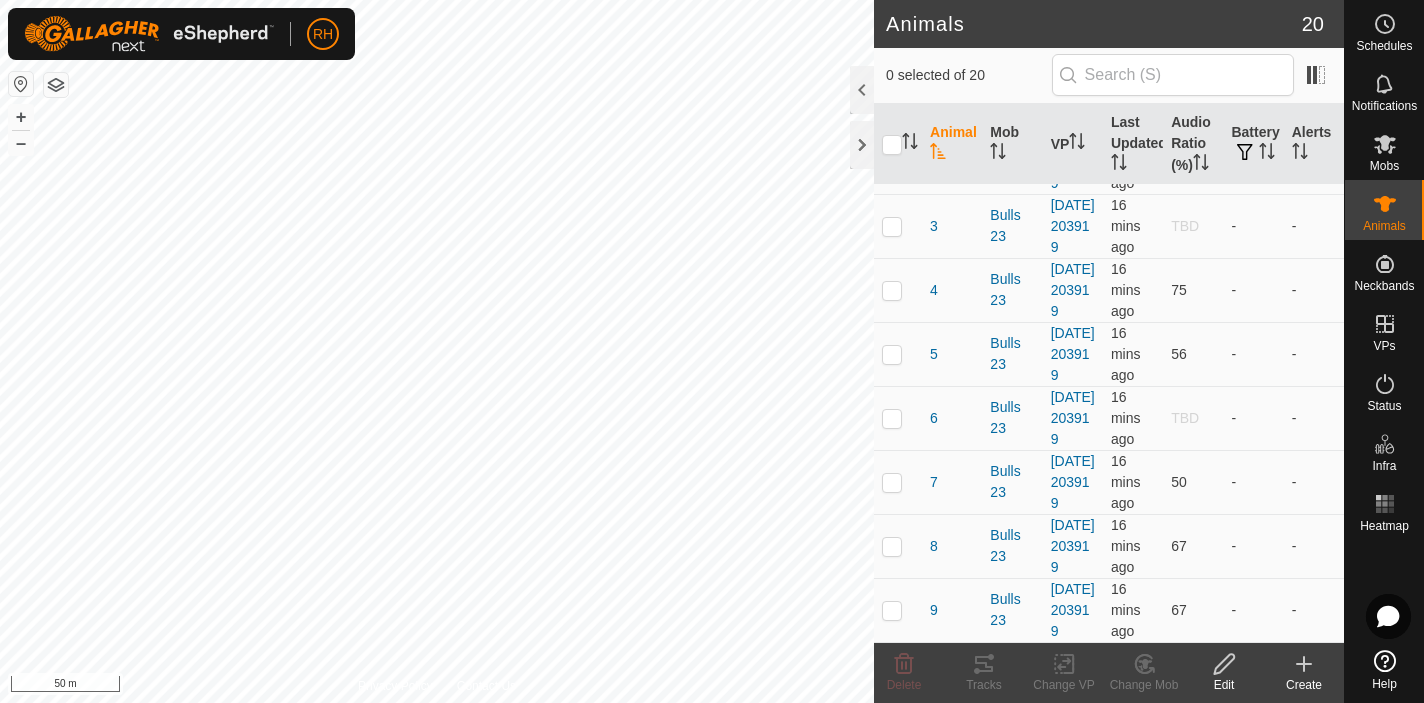 scroll, scrollTop: 1242, scrollLeft: 0, axis: vertical 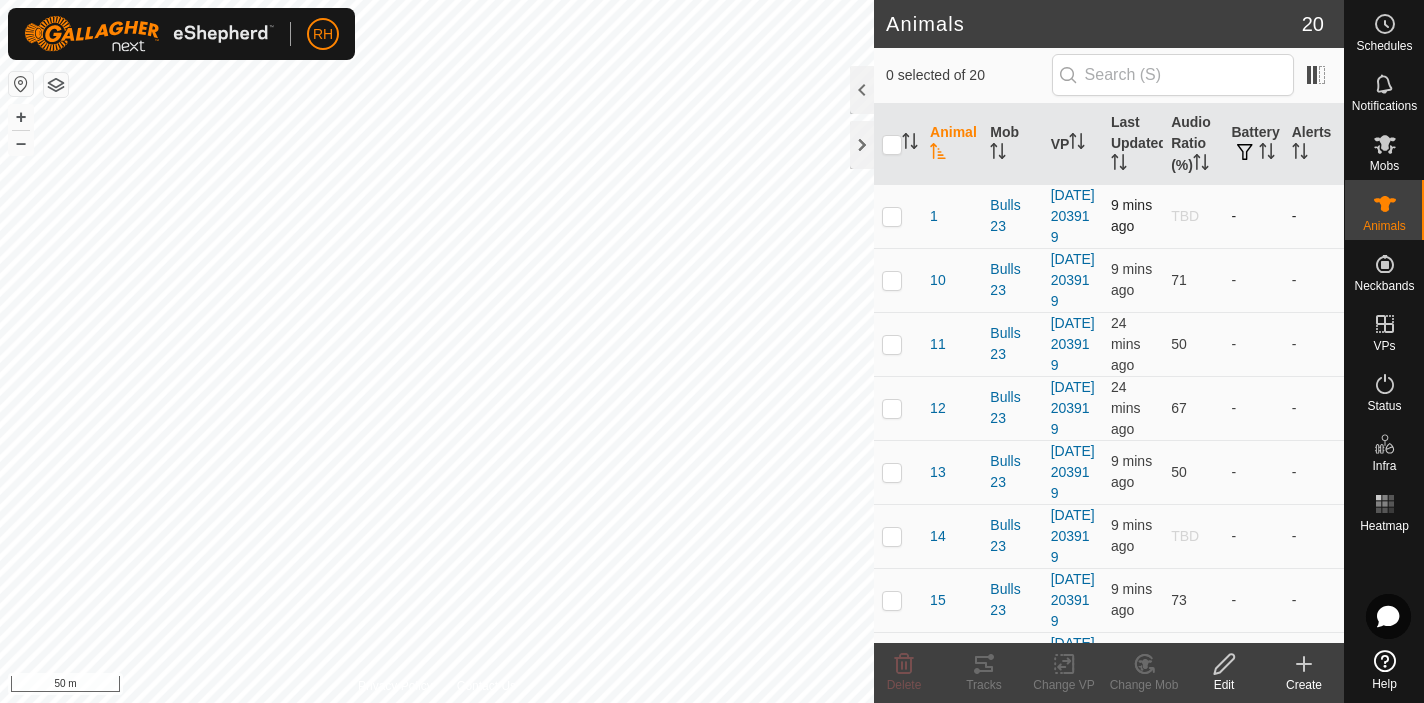 click at bounding box center (892, 216) 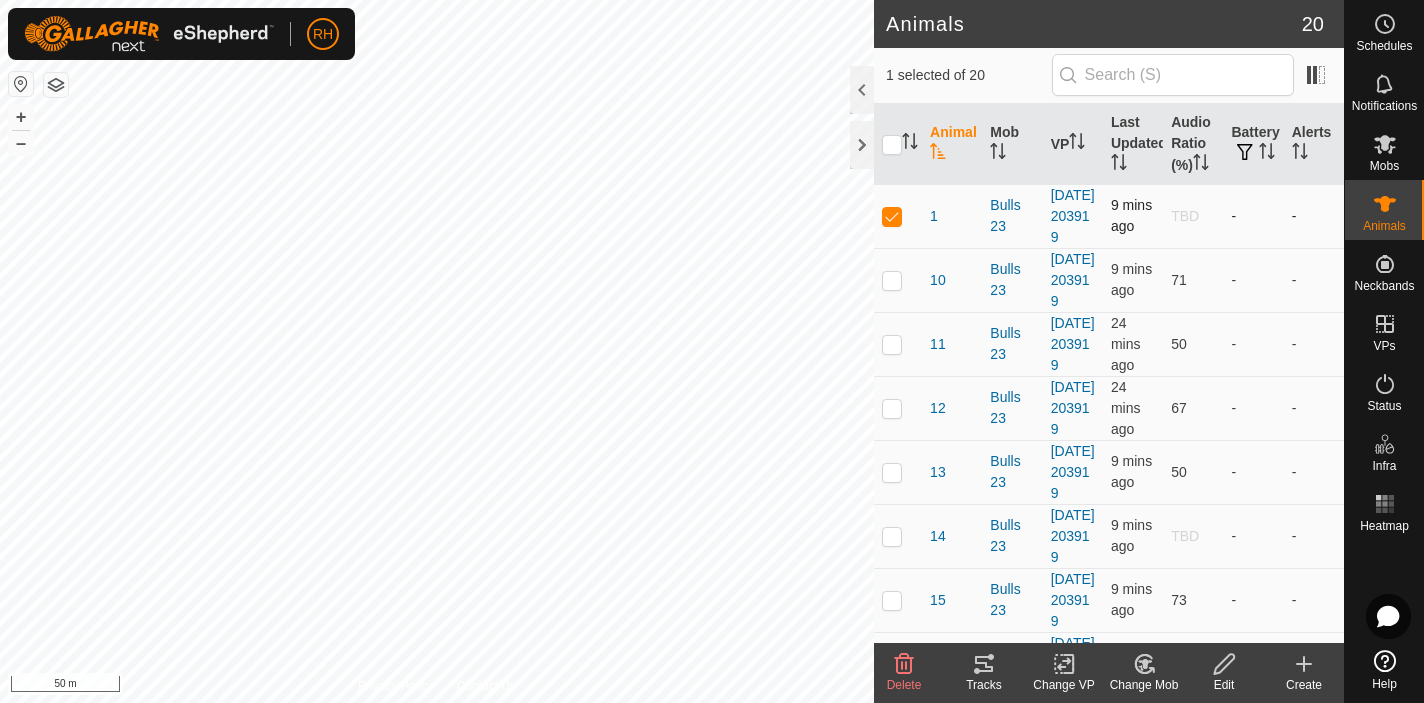 click at bounding box center (892, 216) 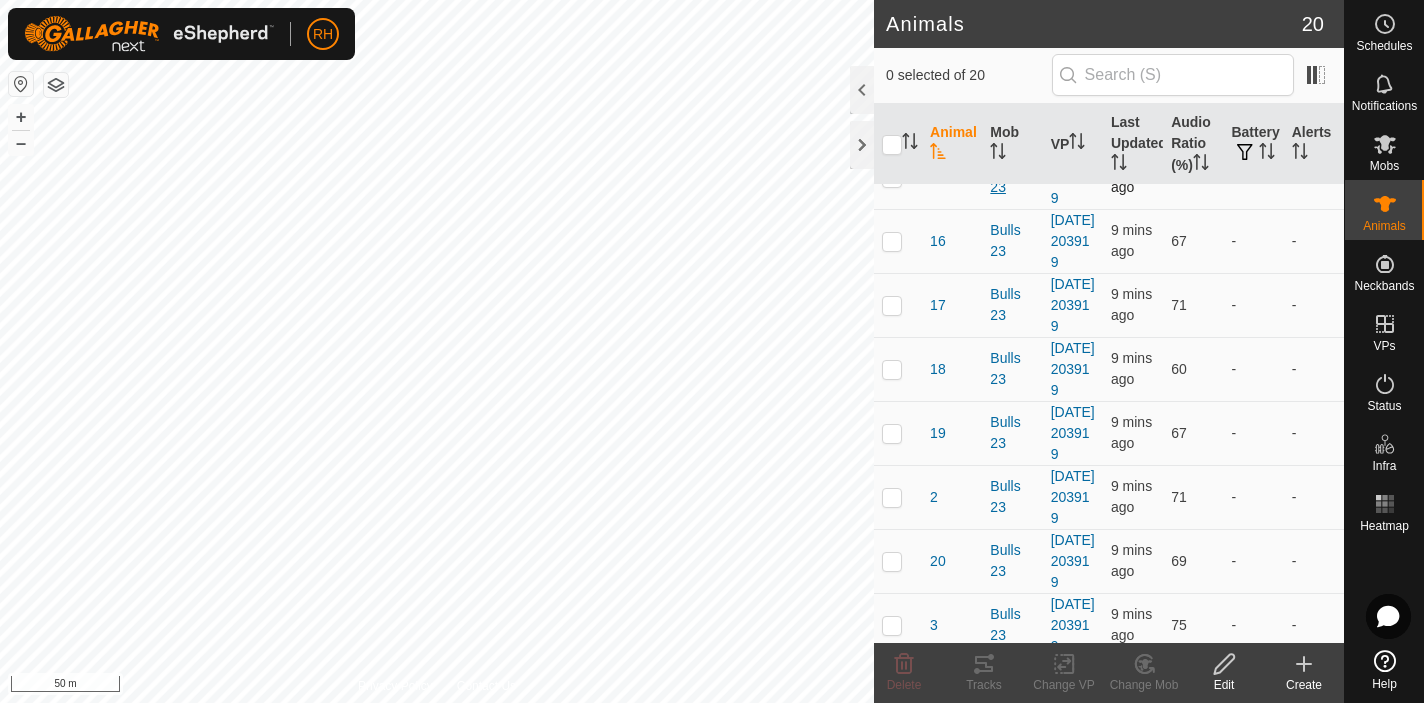 scroll, scrollTop: 413, scrollLeft: 0, axis: vertical 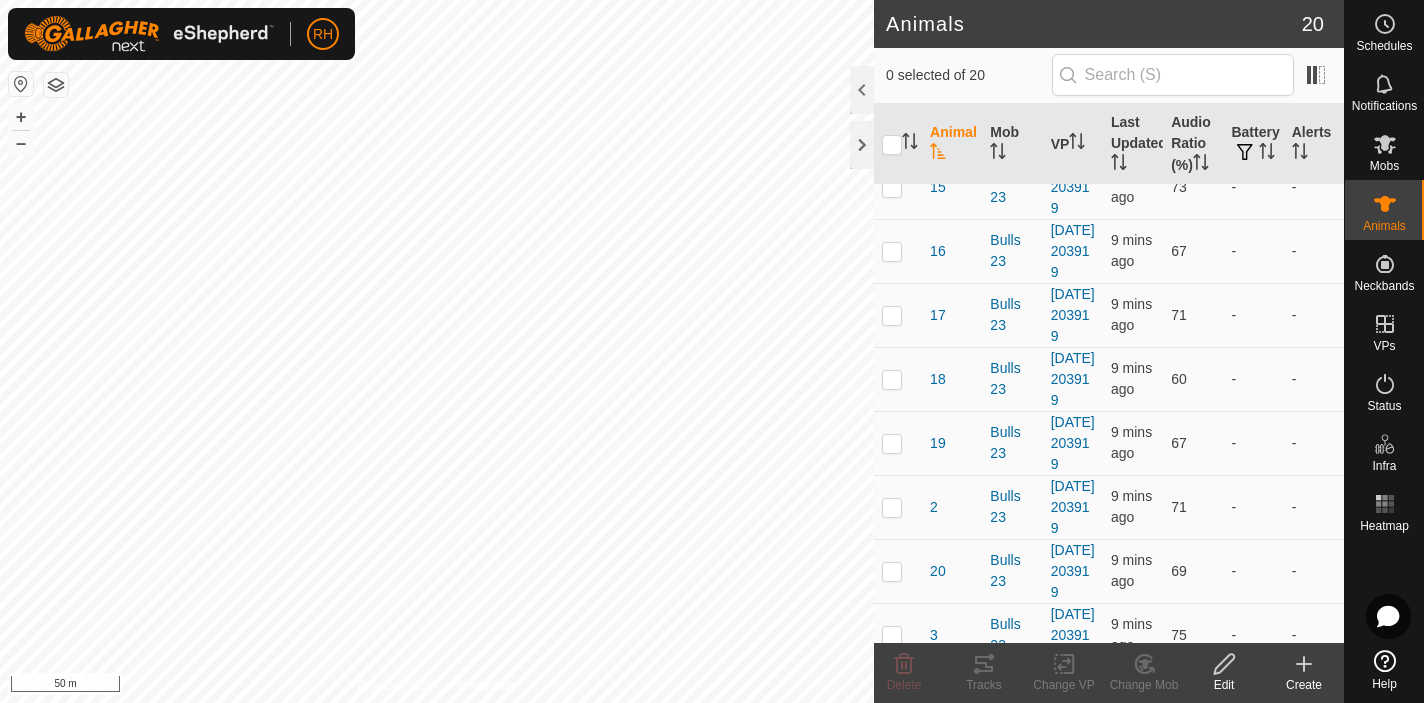 click at bounding box center [892, 123] 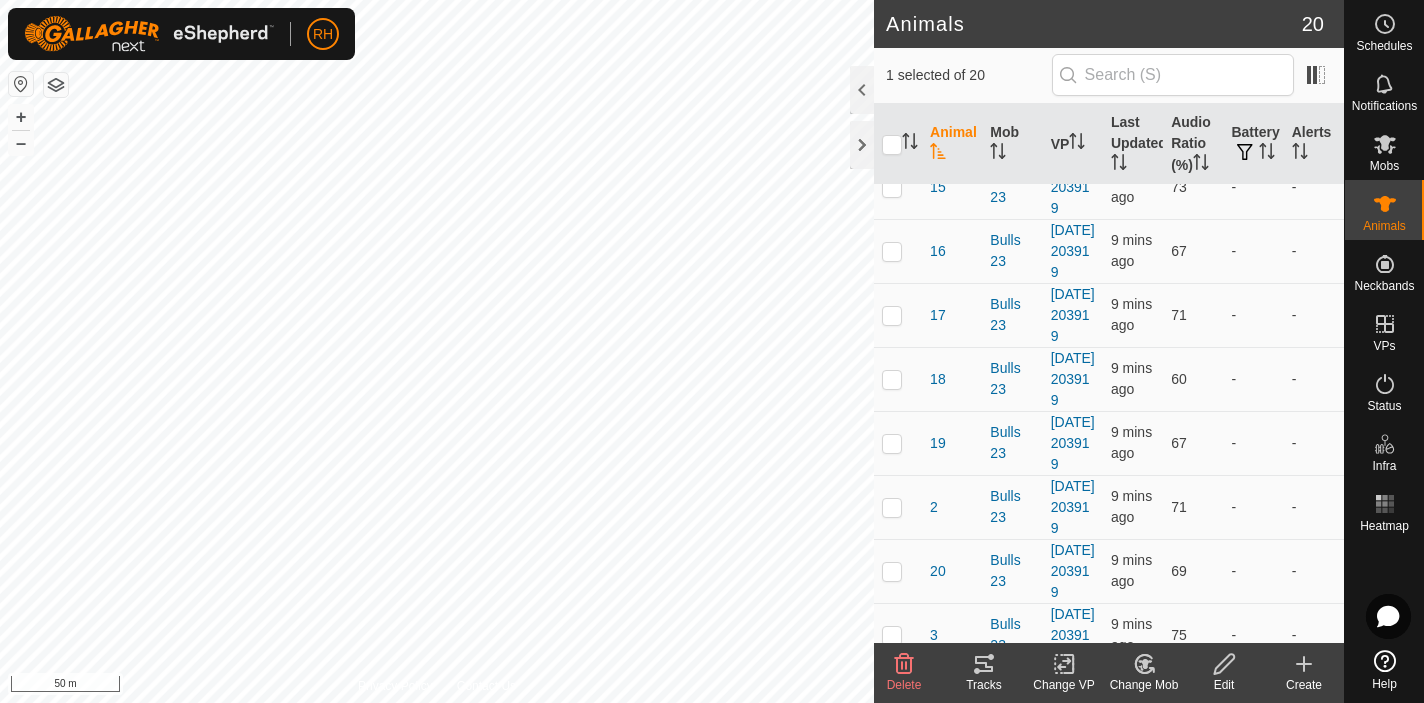 click at bounding box center [892, 123] 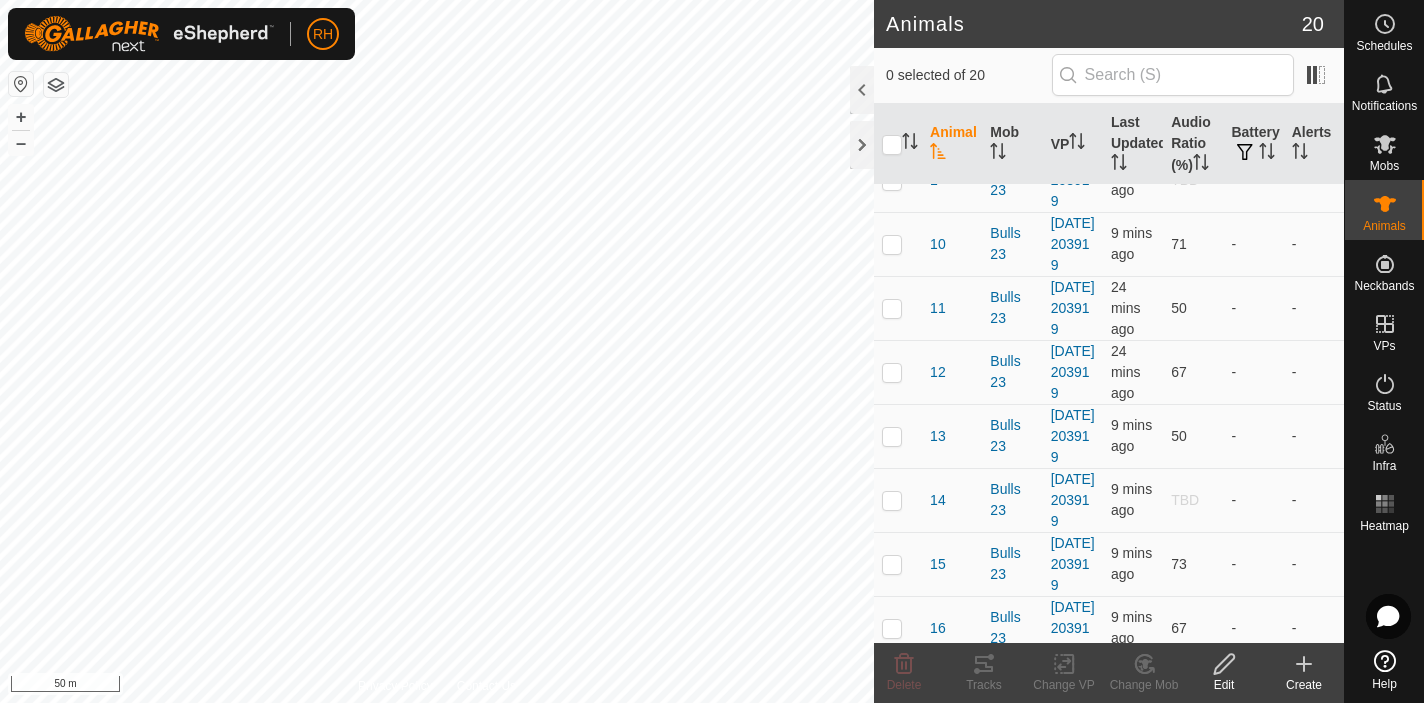 scroll, scrollTop: 0, scrollLeft: 0, axis: both 